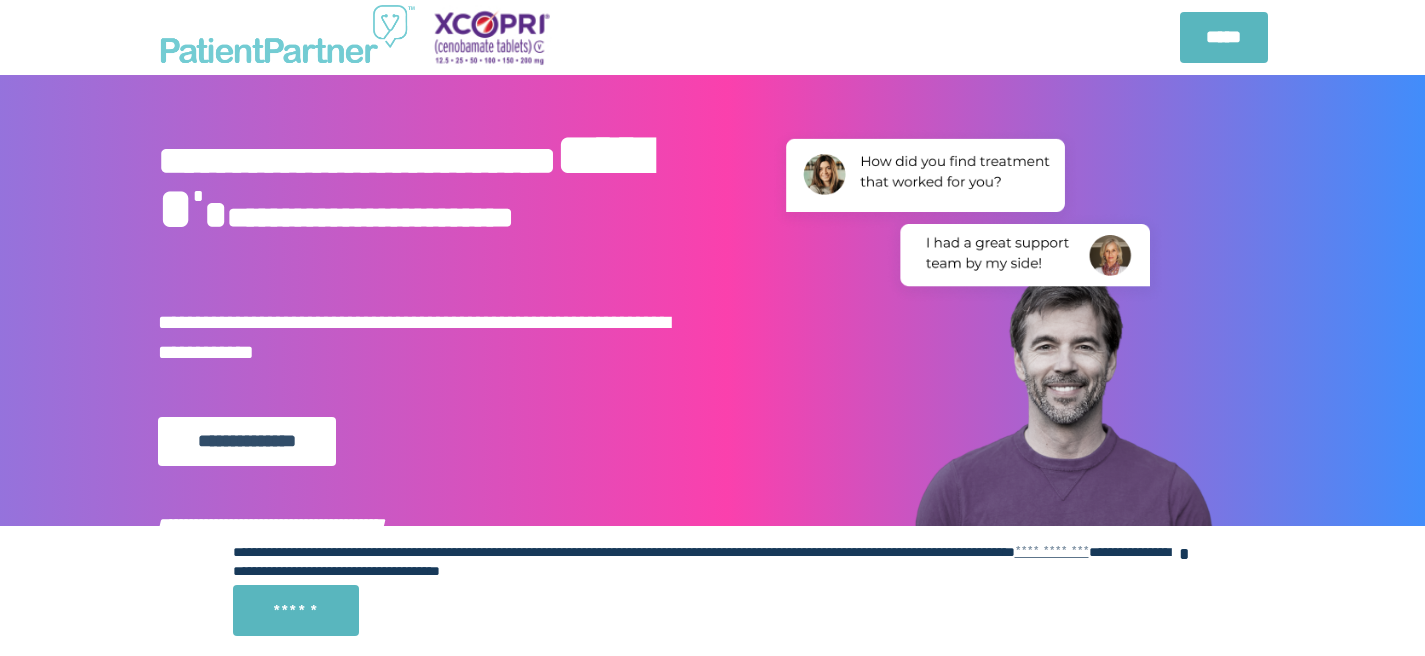 scroll, scrollTop: 0, scrollLeft: 0, axis: both 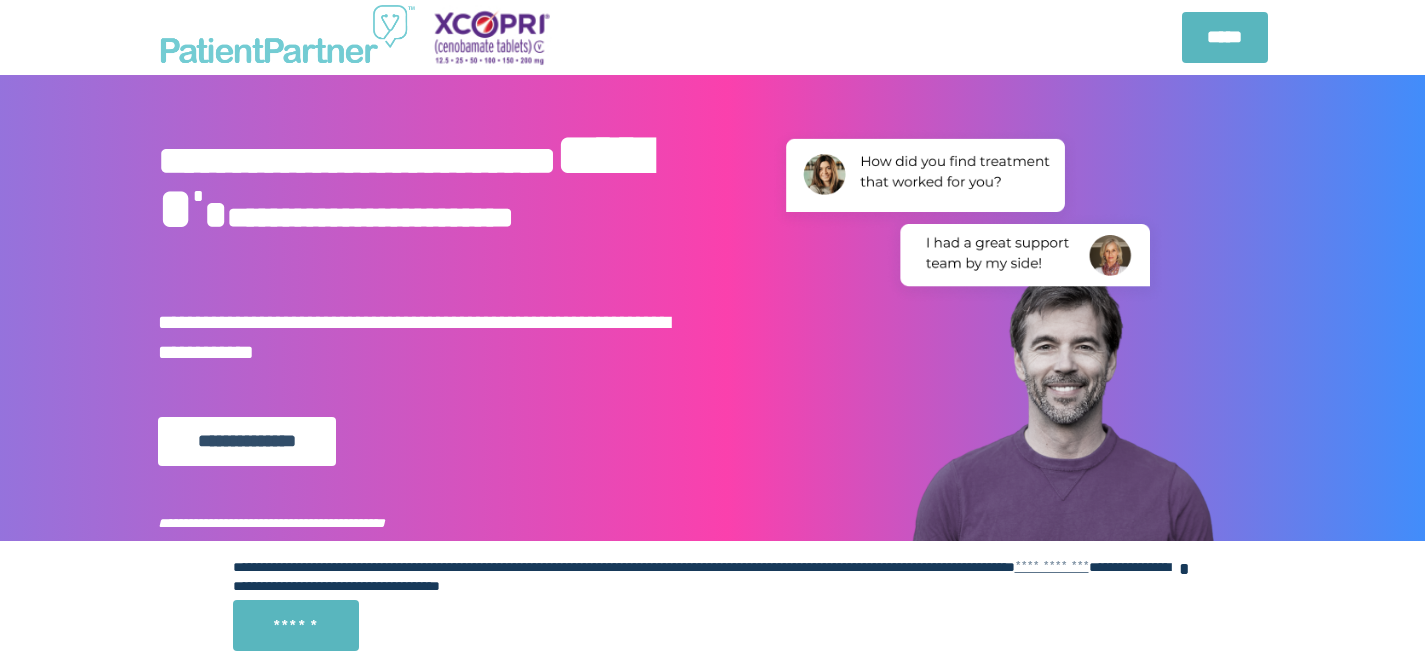 select on "**" 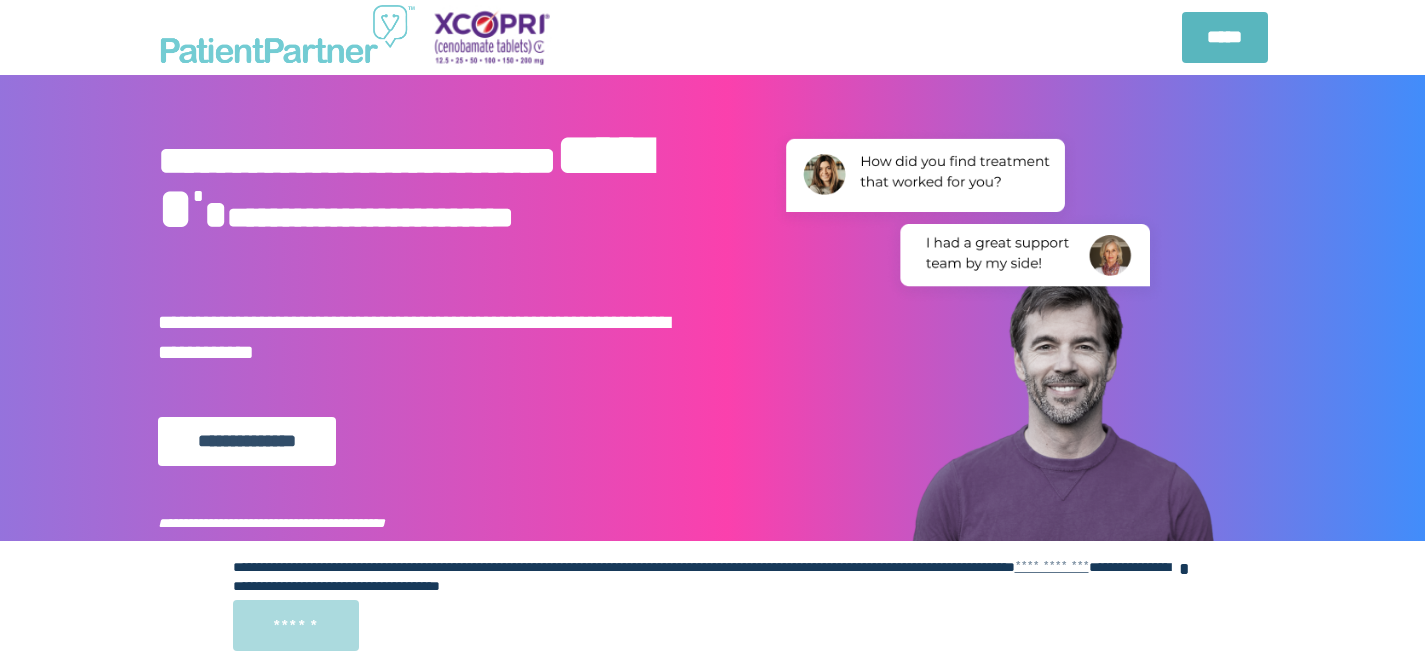 click on "******" at bounding box center (296, 625) 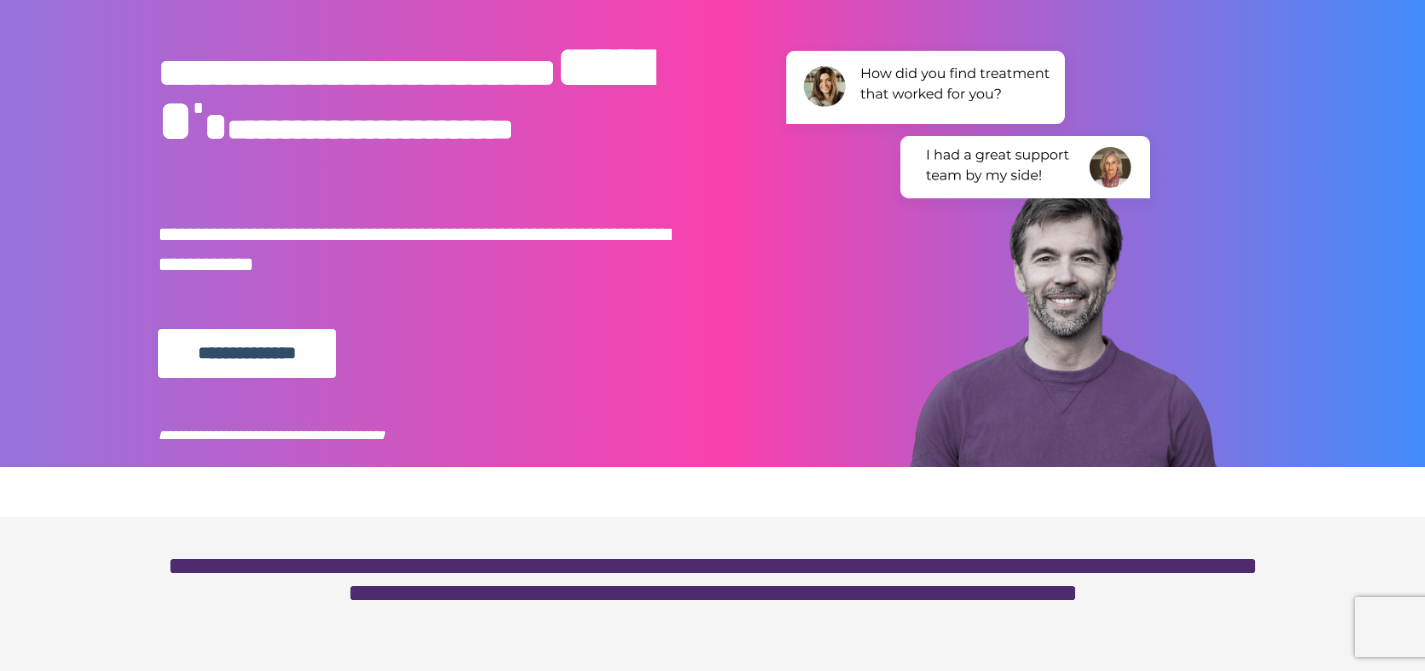 scroll, scrollTop: 93, scrollLeft: 0, axis: vertical 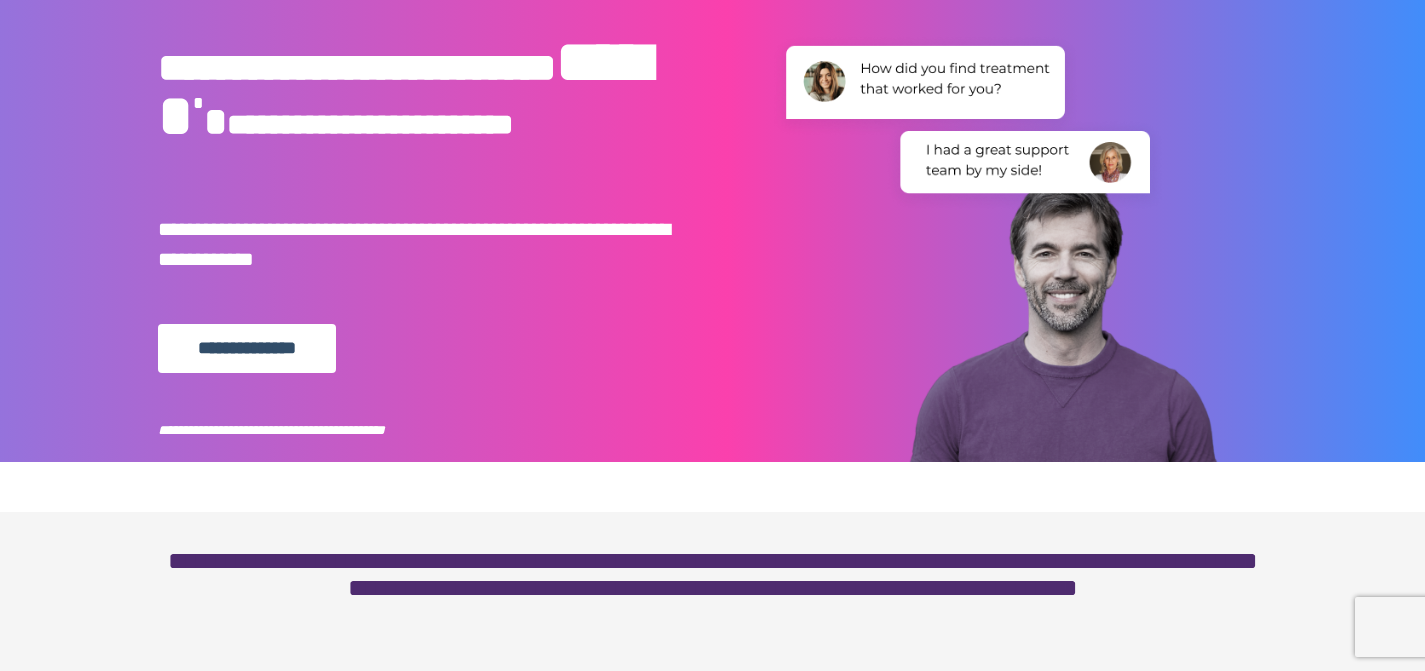 click on "**********" at bounding box center [247, 348] 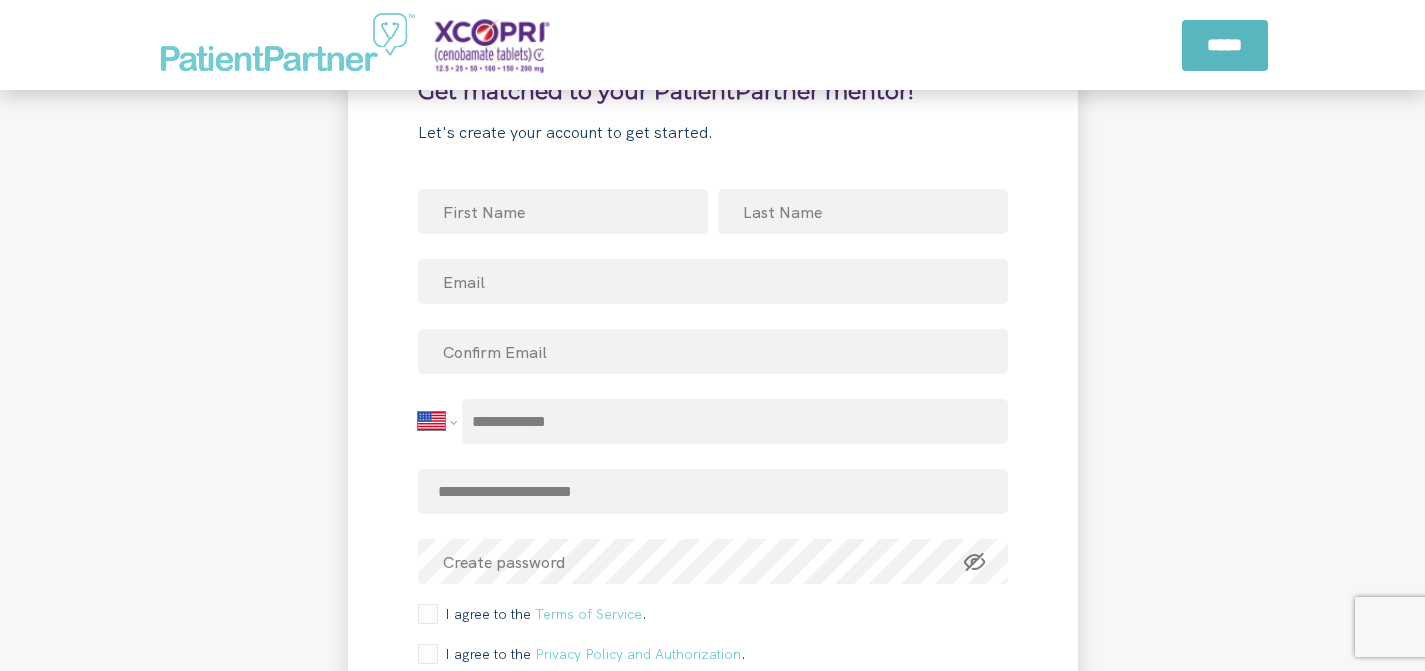 scroll, scrollTop: 2693, scrollLeft: 0, axis: vertical 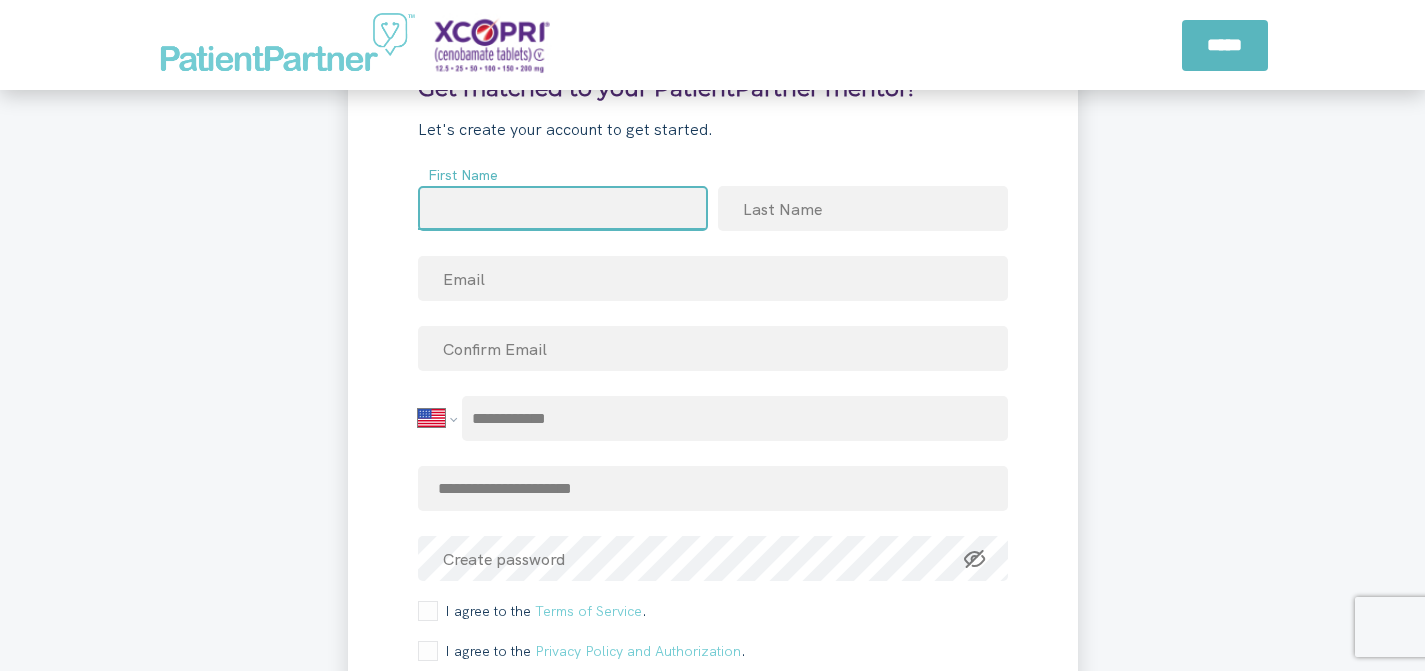 click at bounding box center (563, 208) 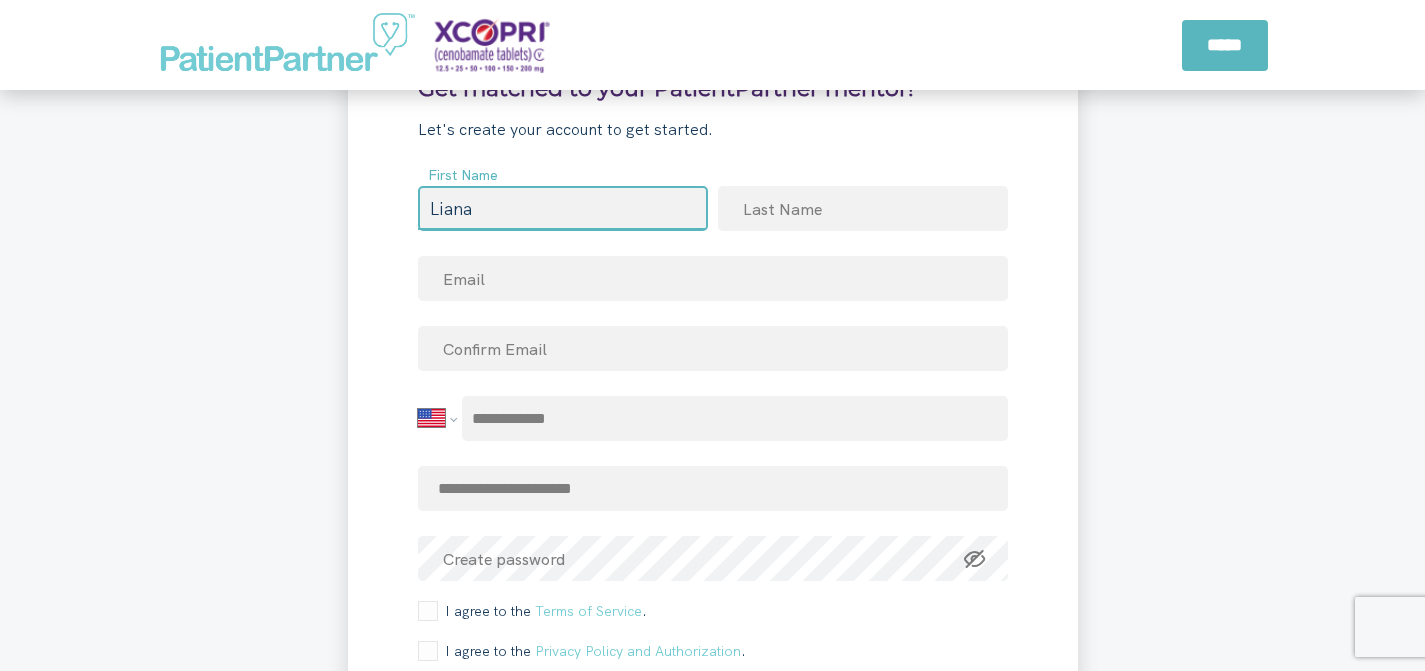 type on "Liana" 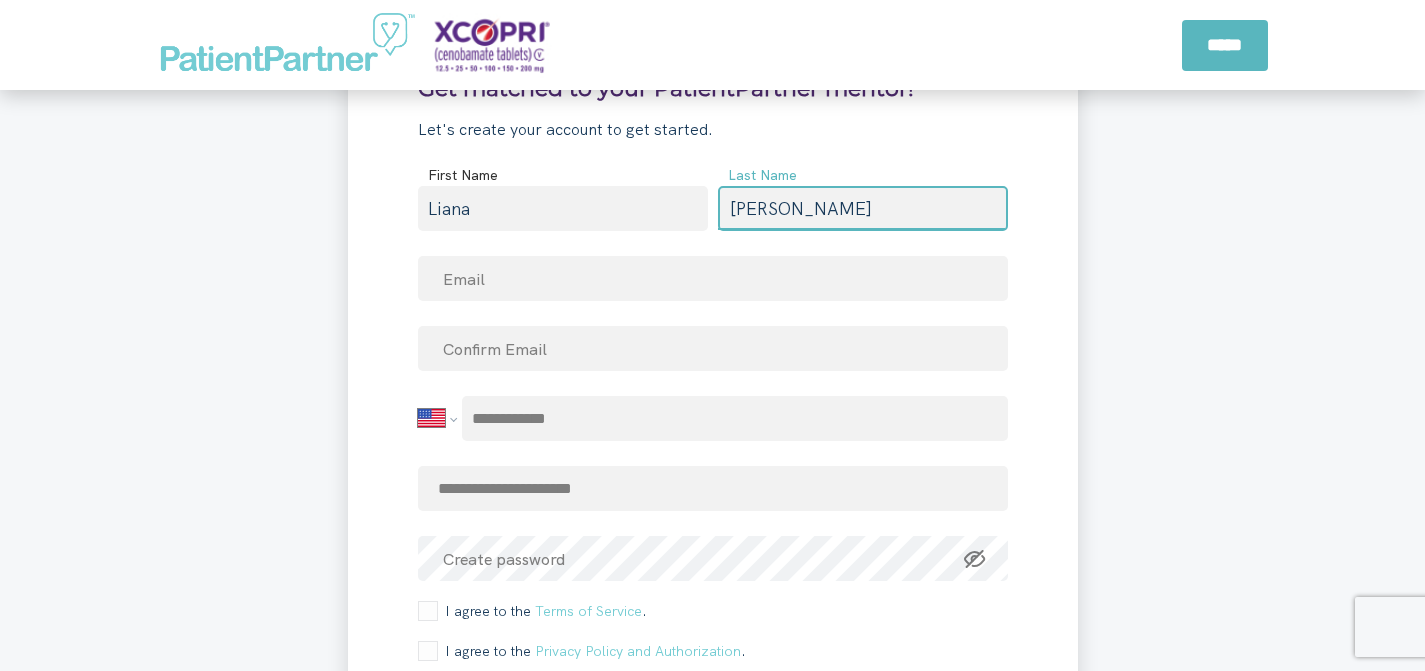 type on "[PERSON_NAME]" 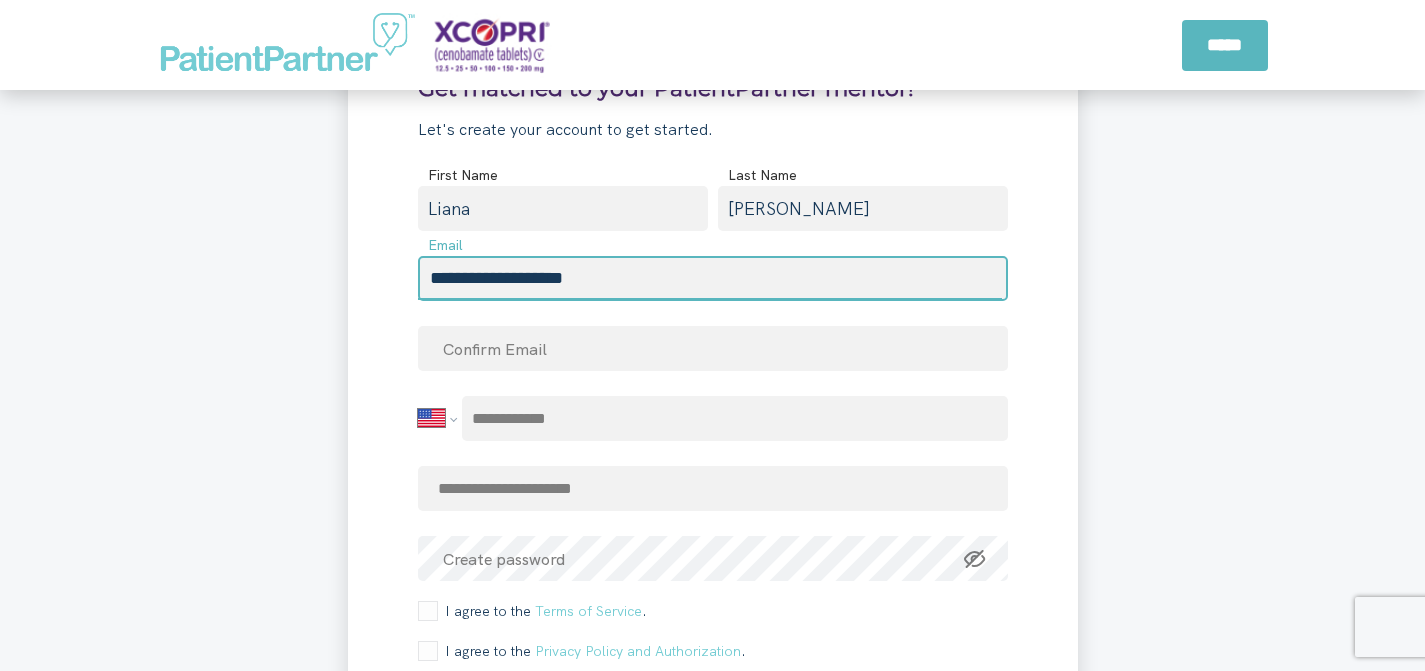 type on "**********" 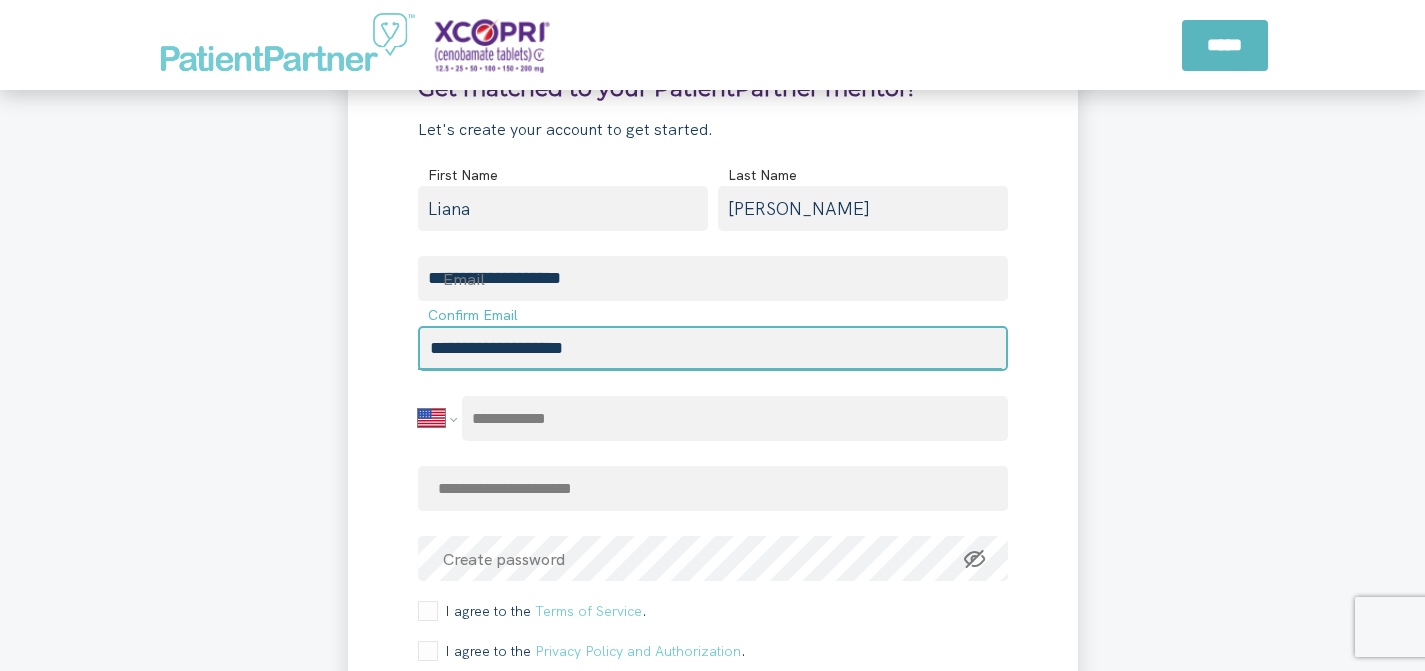 type on "**********" 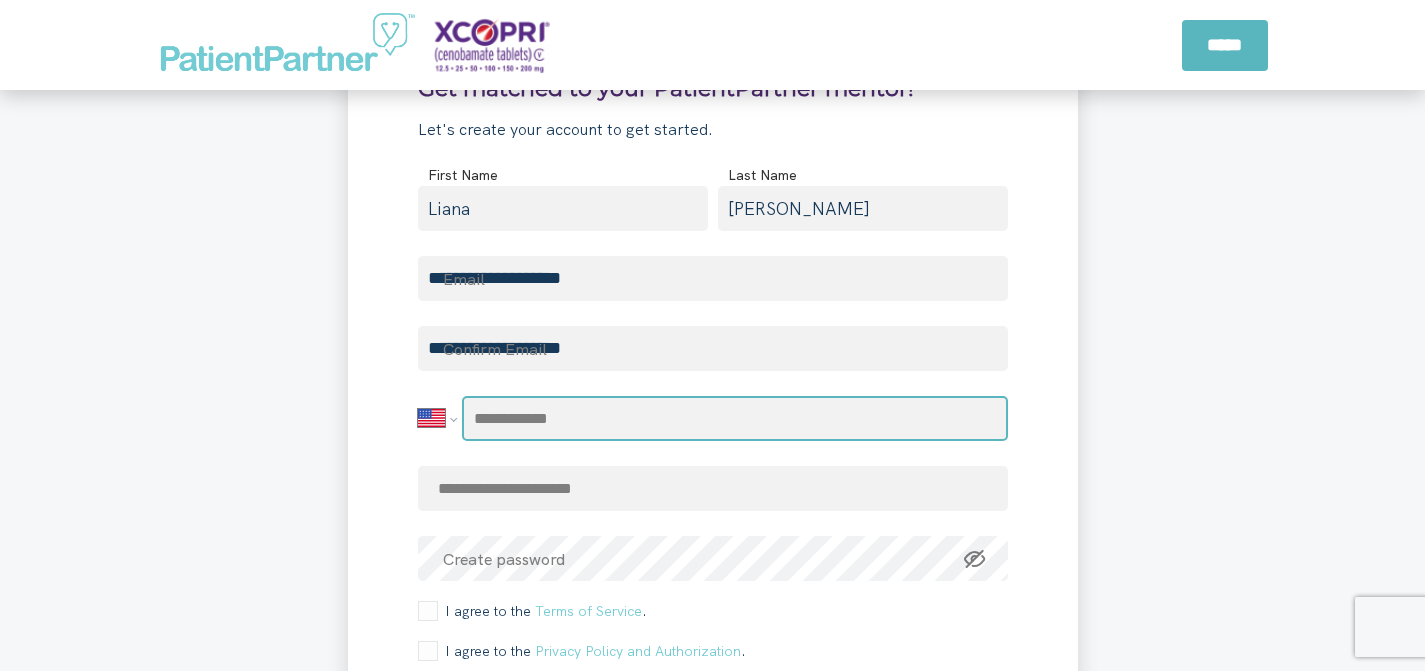 click at bounding box center [734, 418] 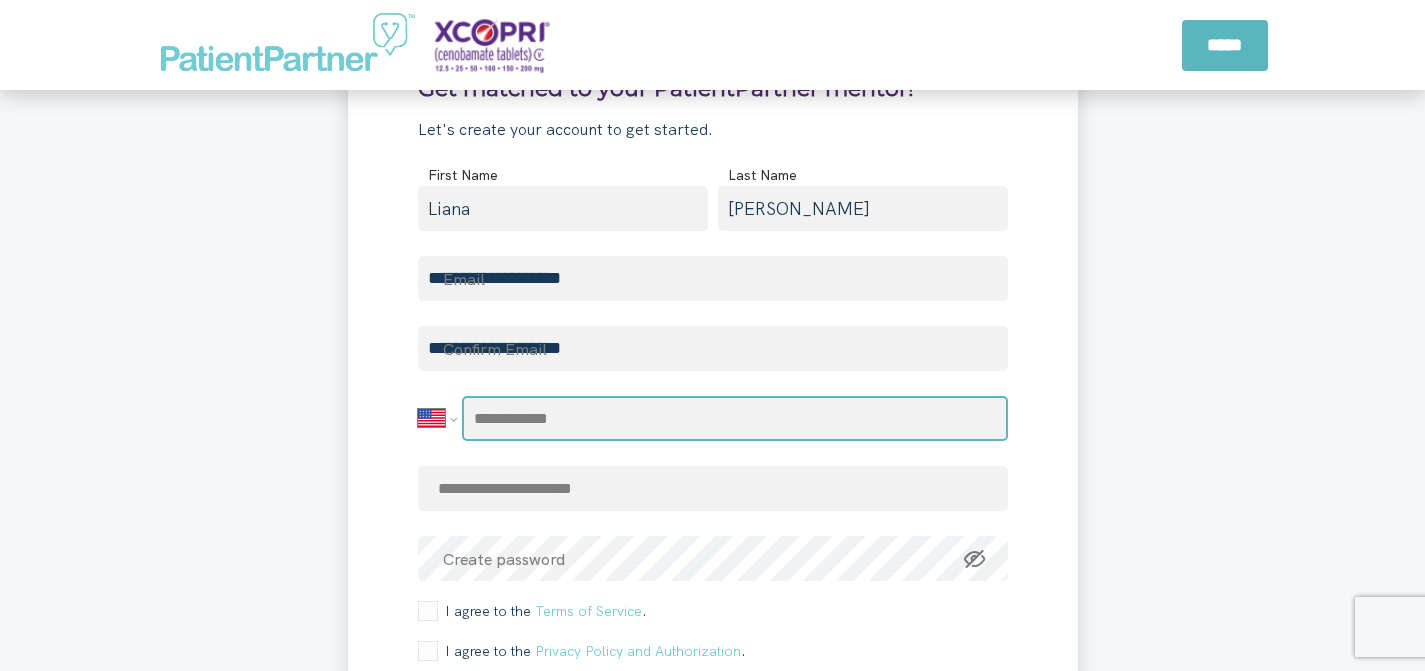 type on "**********" 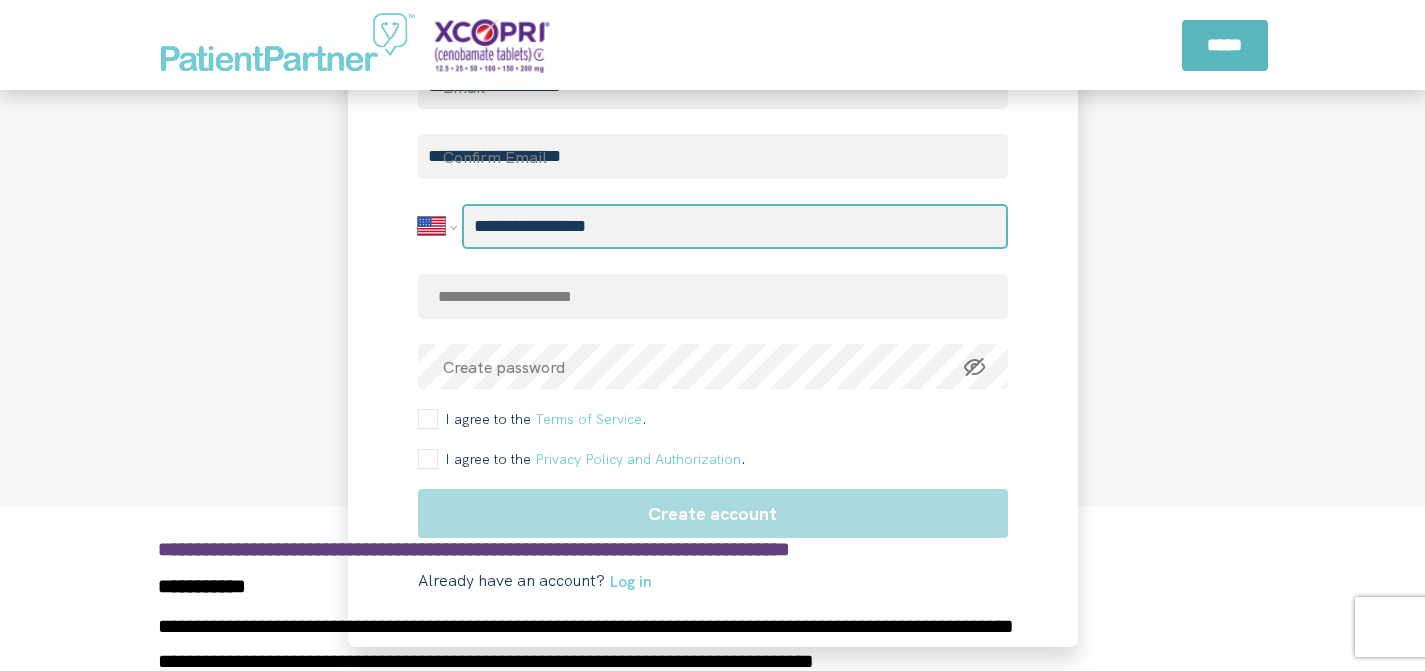 scroll, scrollTop: 2888, scrollLeft: 0, axis: vertical 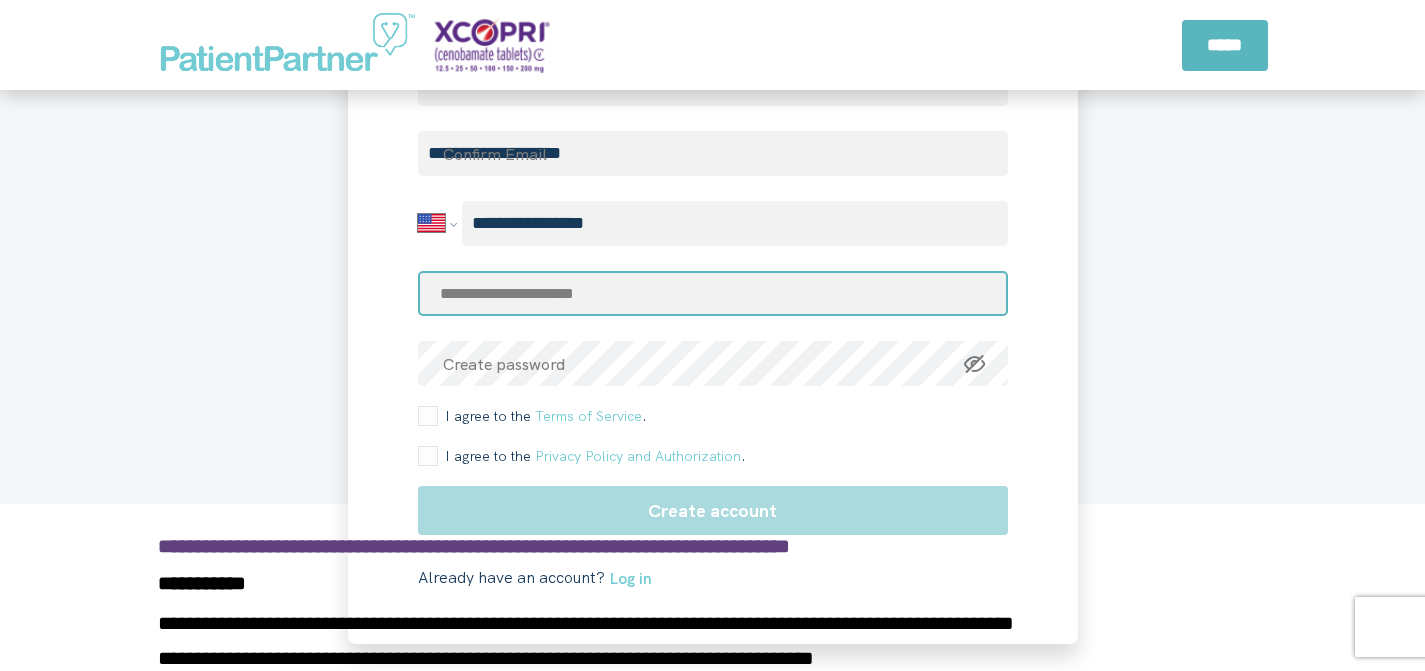 click at bounding box center [713, 293] 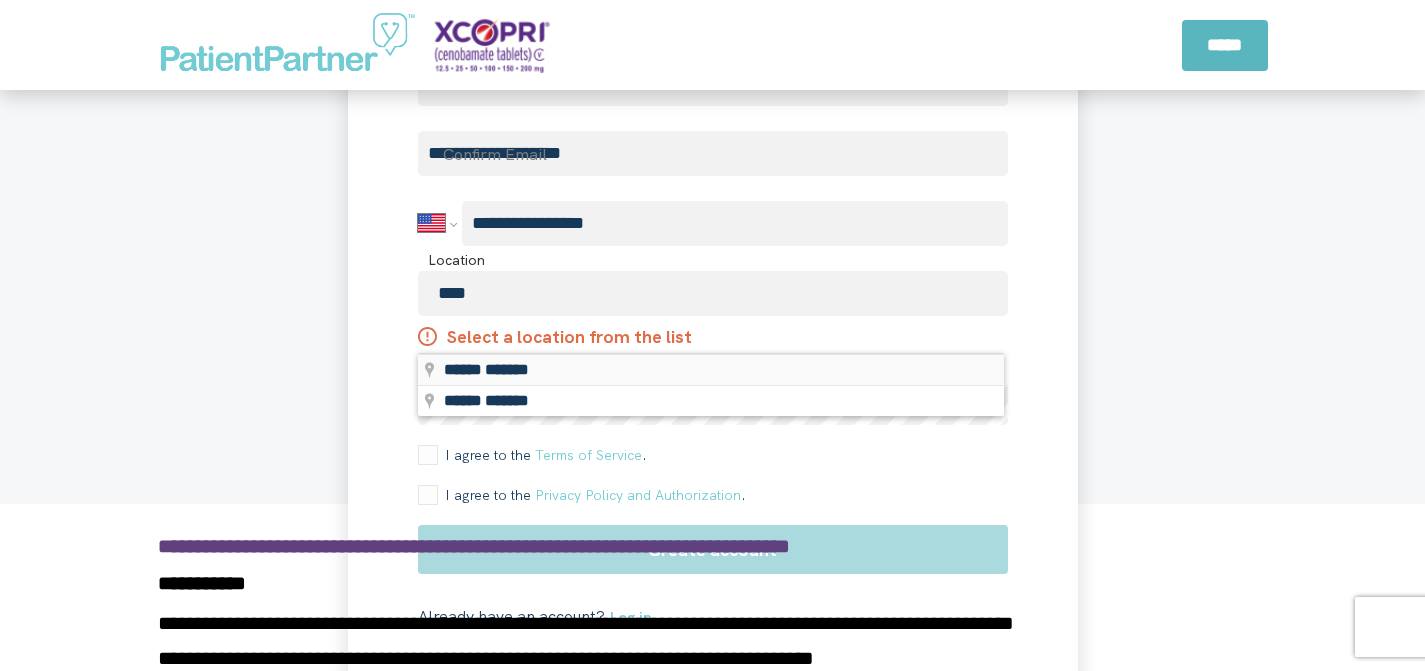 type on "**********" 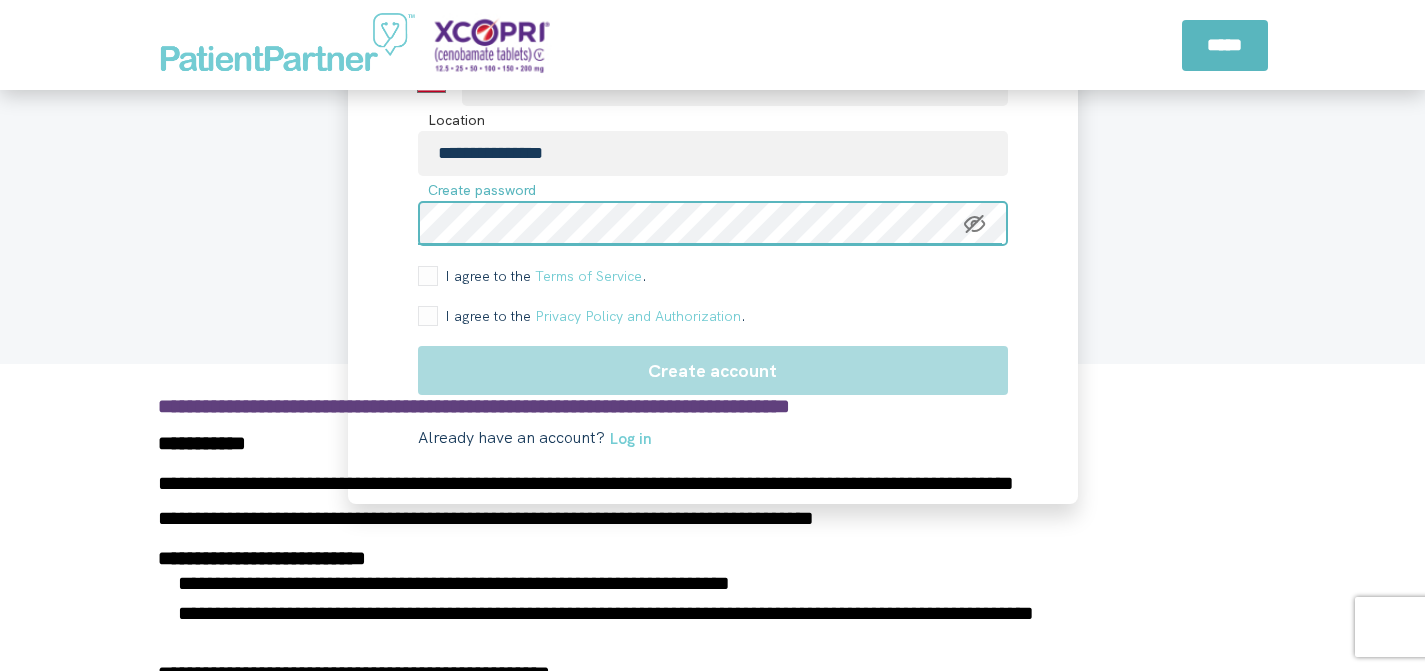 scroll, scrollTop: 3035, scrollLeft: 0, axis: vertical 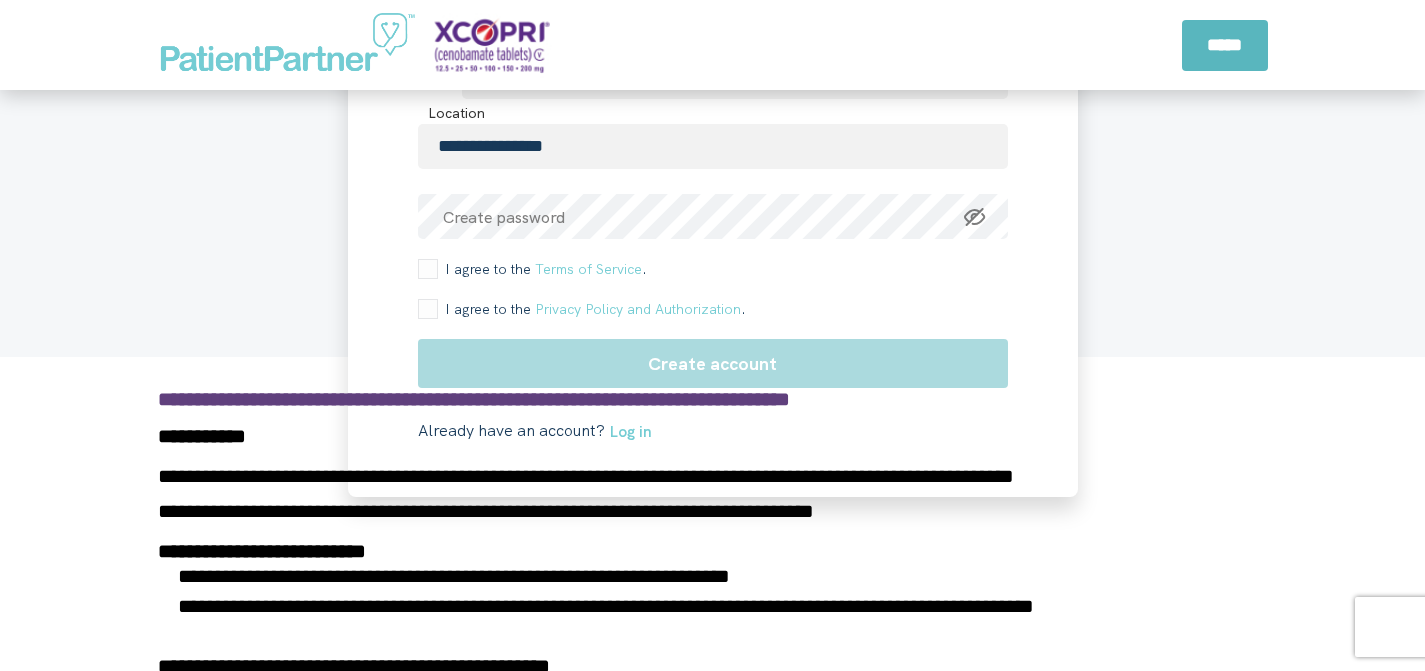 click on "I agree to the   Terms of Service ." at bounding box center (542, 269) 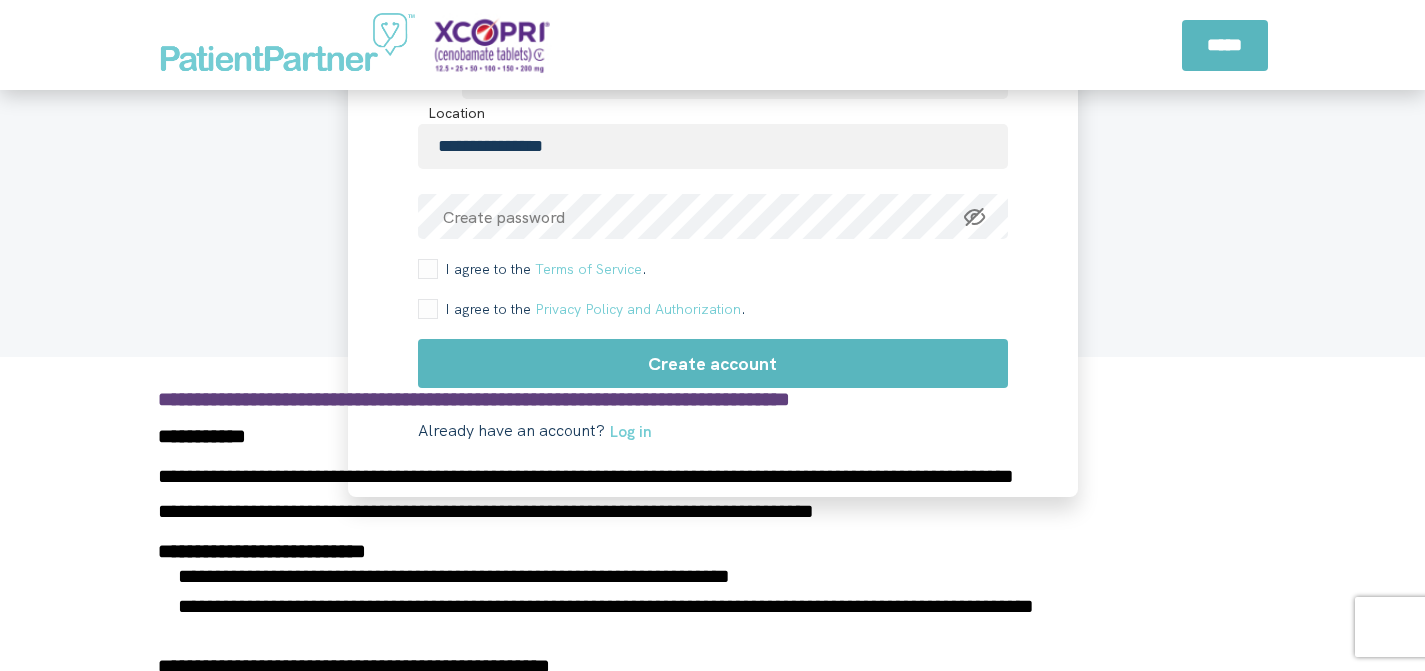 click on "**********" at bounding box center (713, 1372) 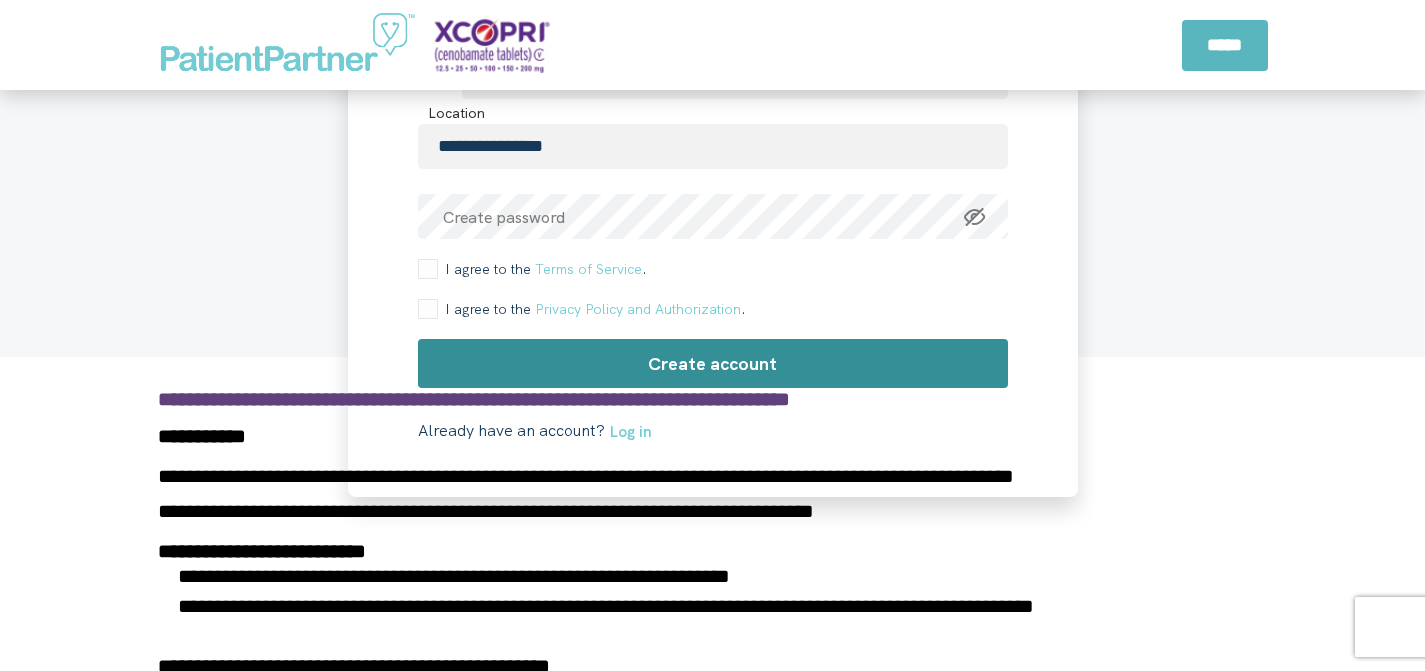 click on "Create account" 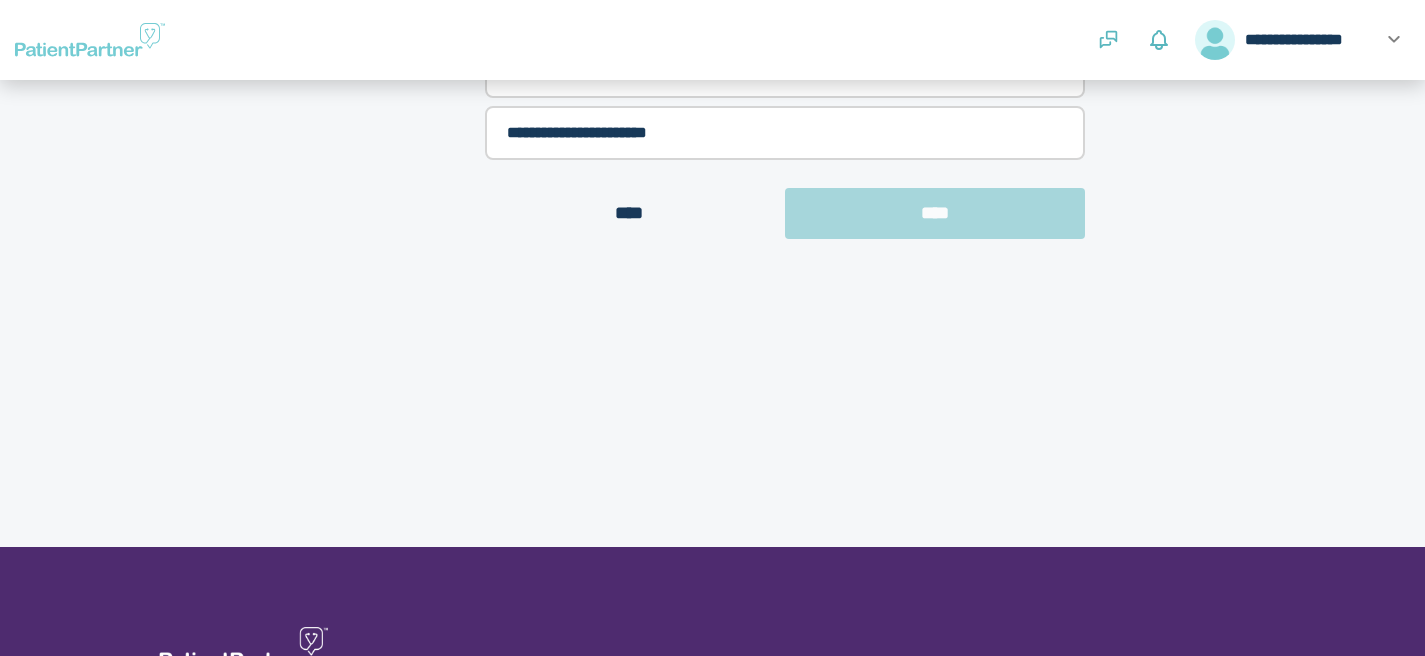 scroll, scrollTop: 0, scrollLeft: 0, axis: both 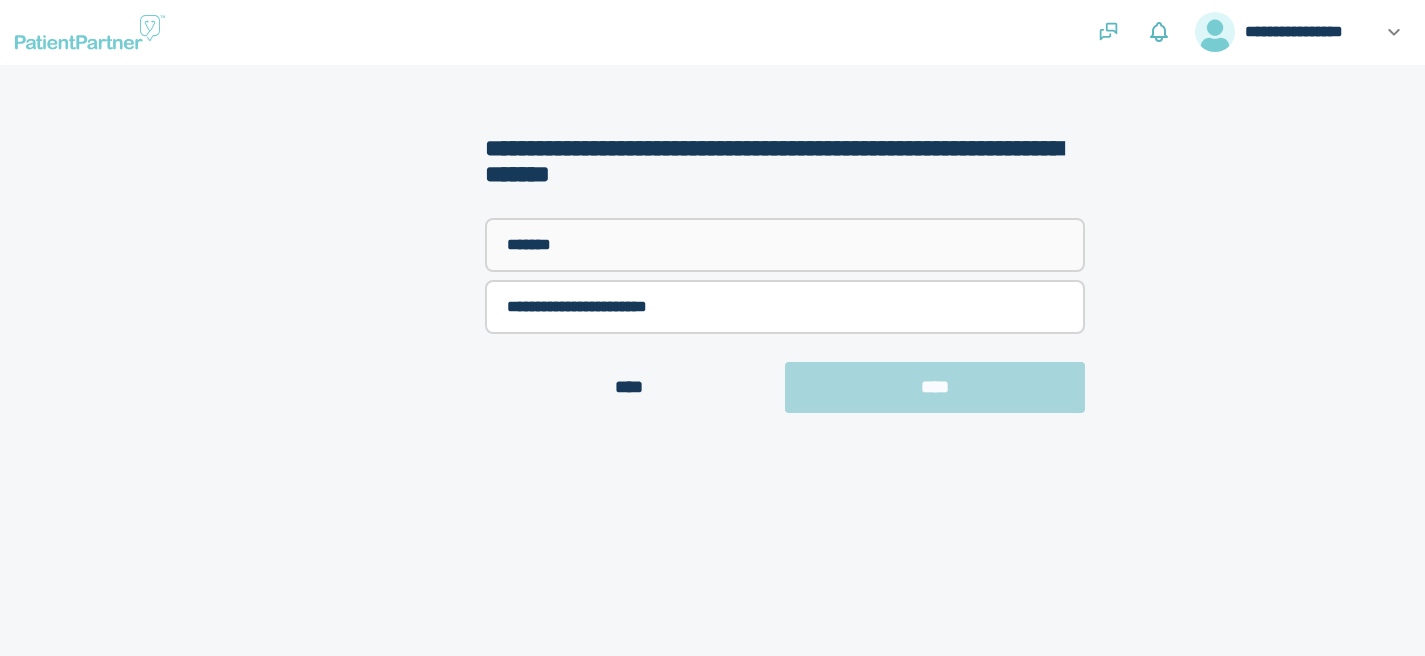 click on "*******" at bounding box center [785, 245] 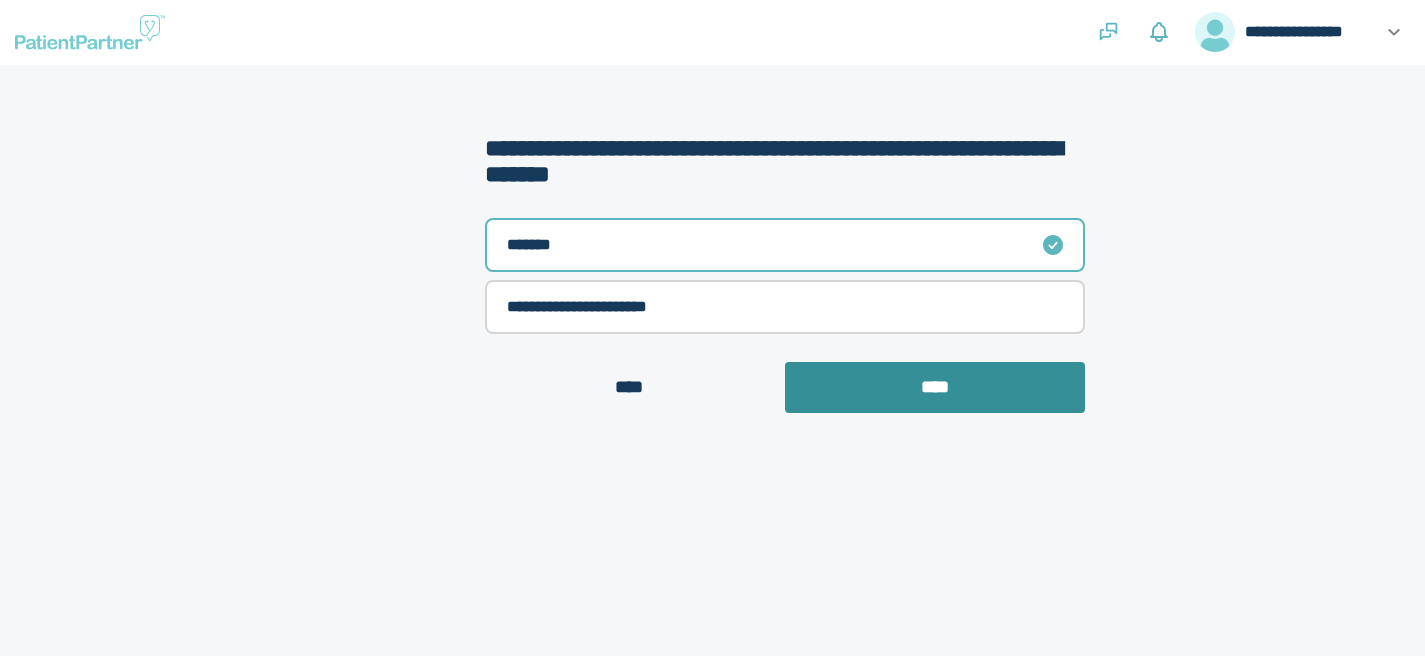 click on "****" at bounding box center (935, 387) 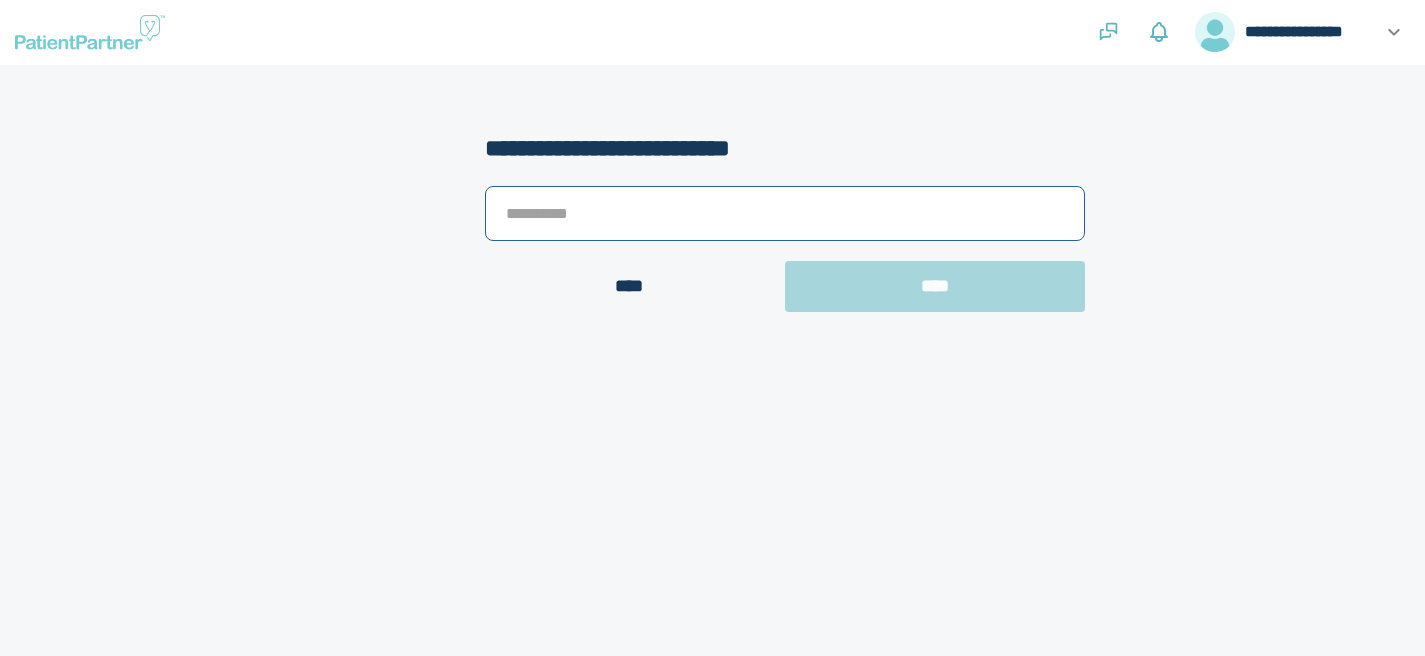click at bounding box center (785, 213) 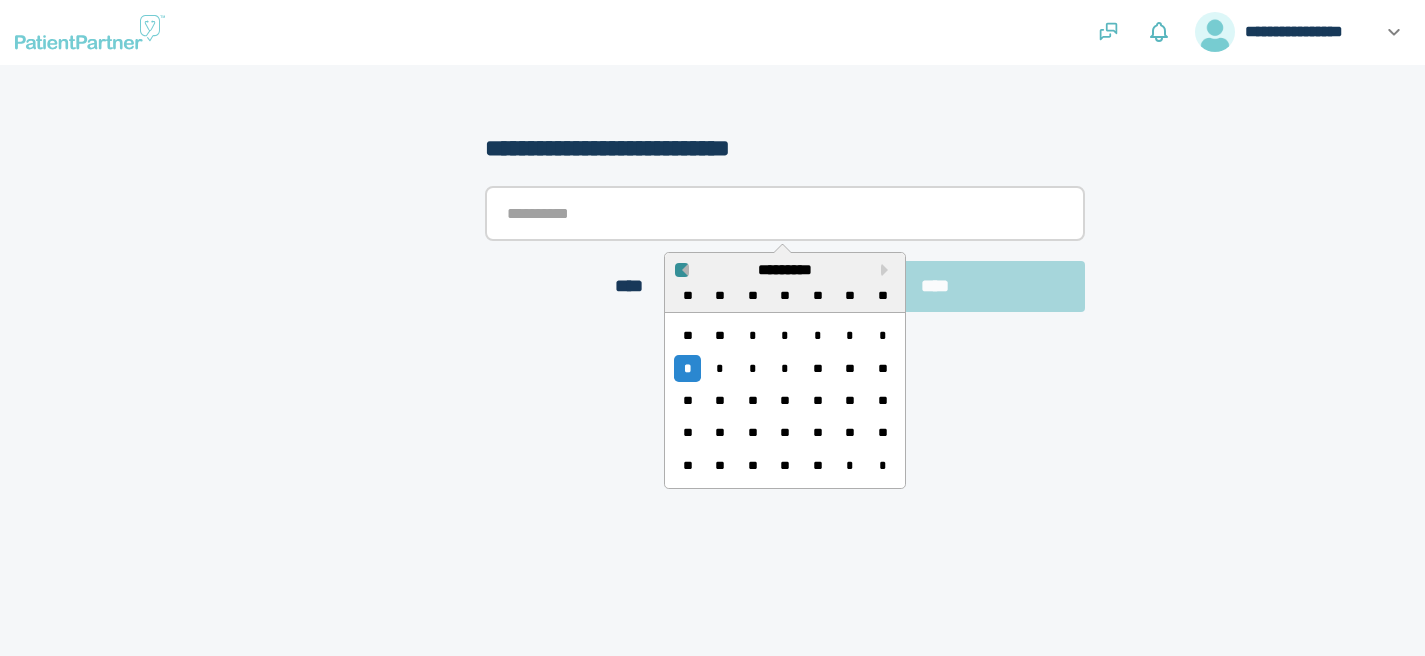 click on "**********" at bounding box center (682, 270) 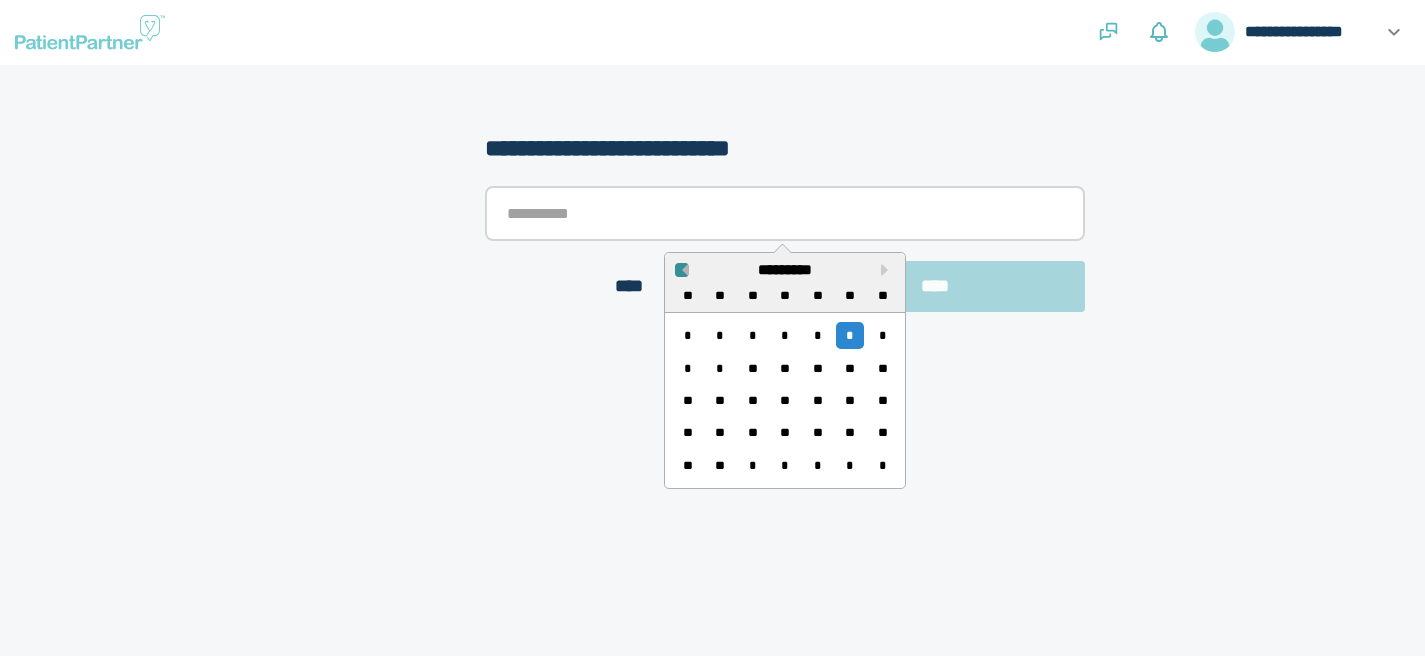 click on "**********" at bounding box center [682, 270] 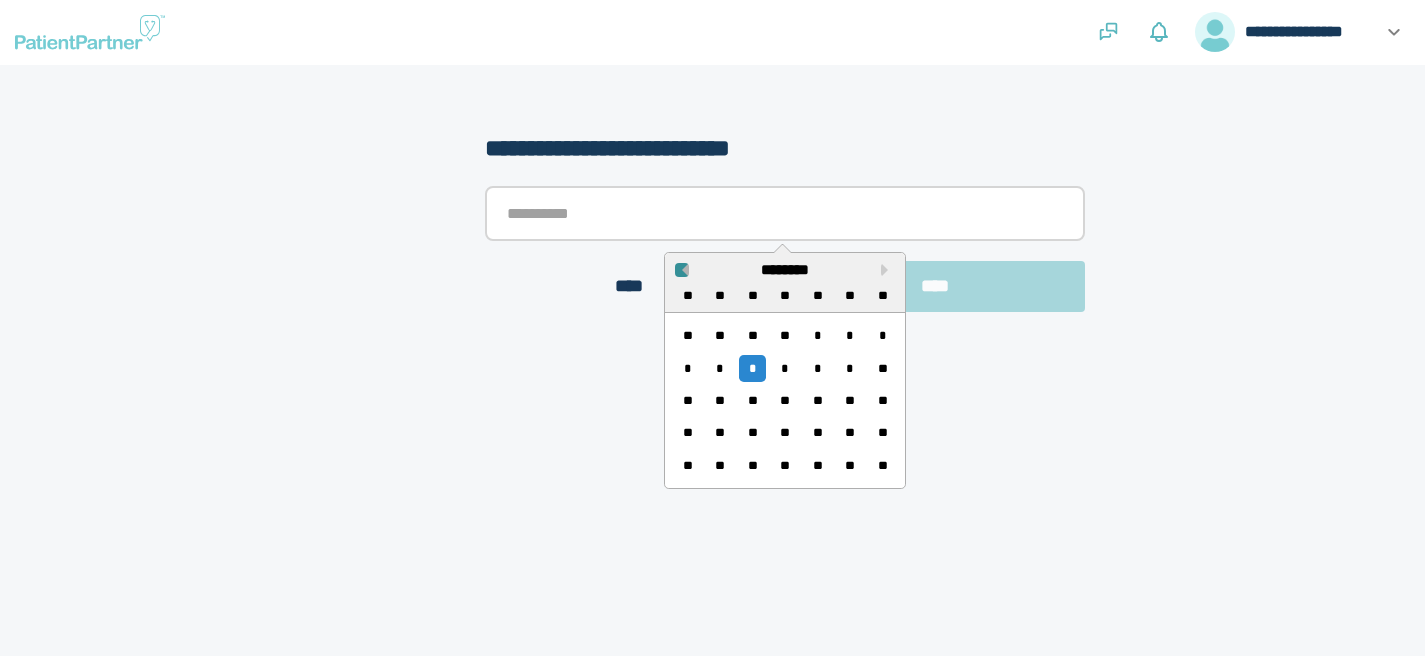 click on "**********" at bounding box center (682, 270) 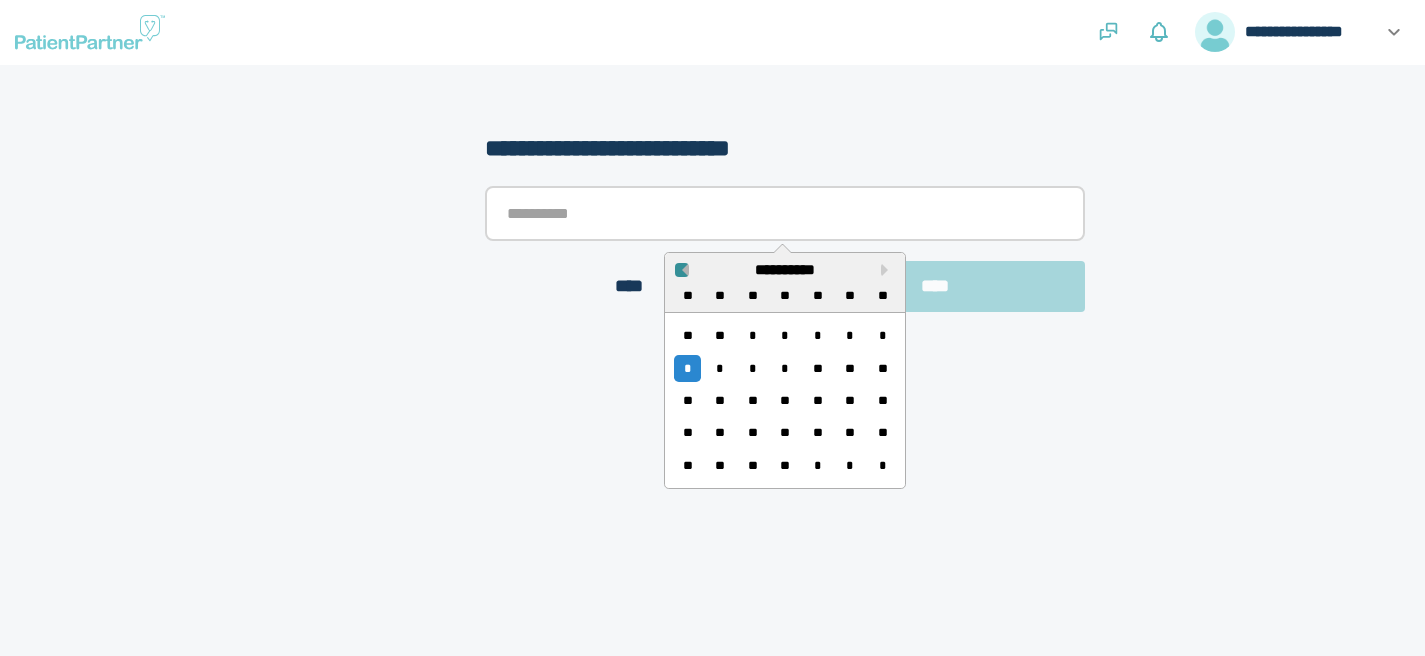 click on "**********" at bounding box center (682, 270) 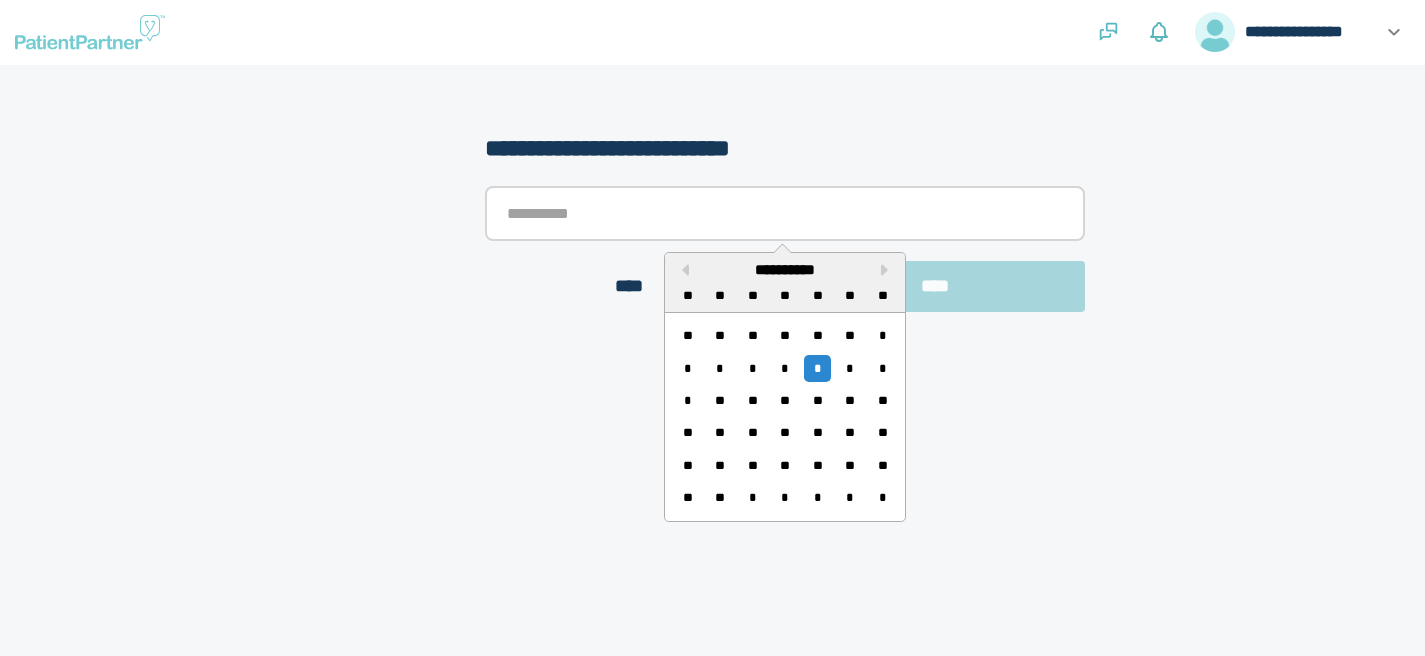 click on "**********" at bounding box center [785, 270] 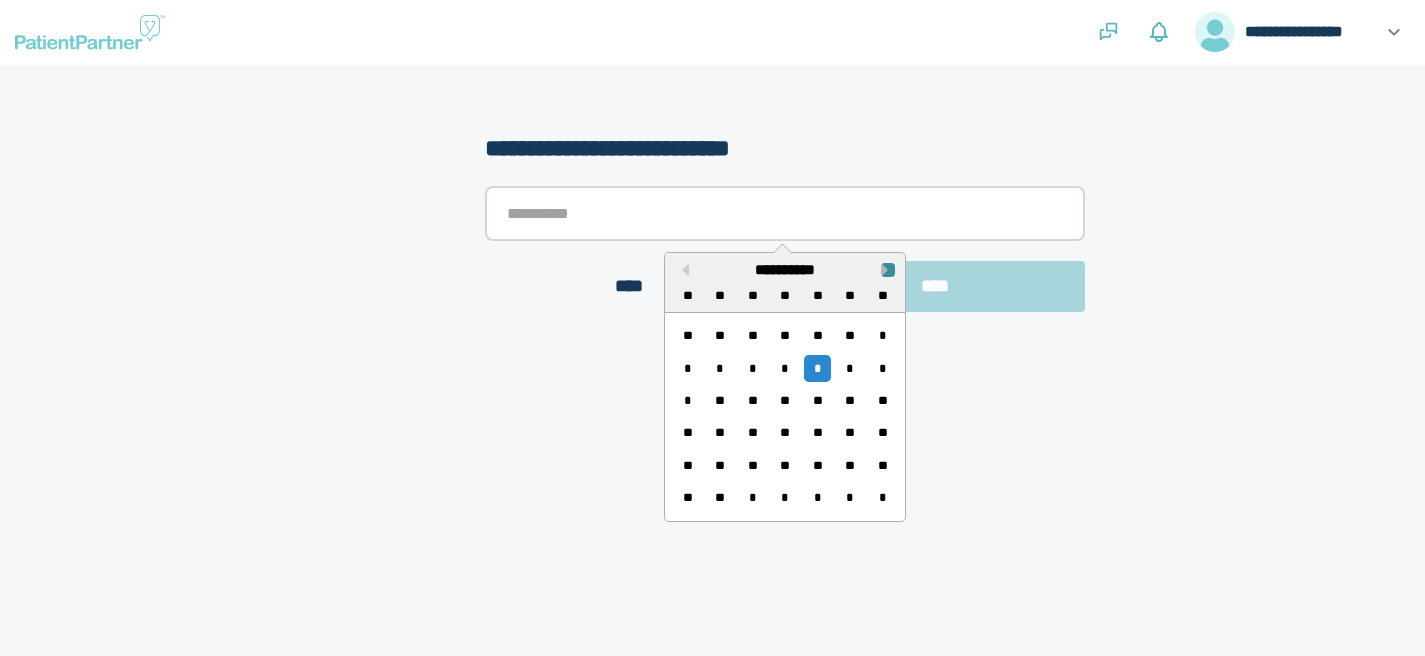 click on "**********" at bounding box center (888, 270) 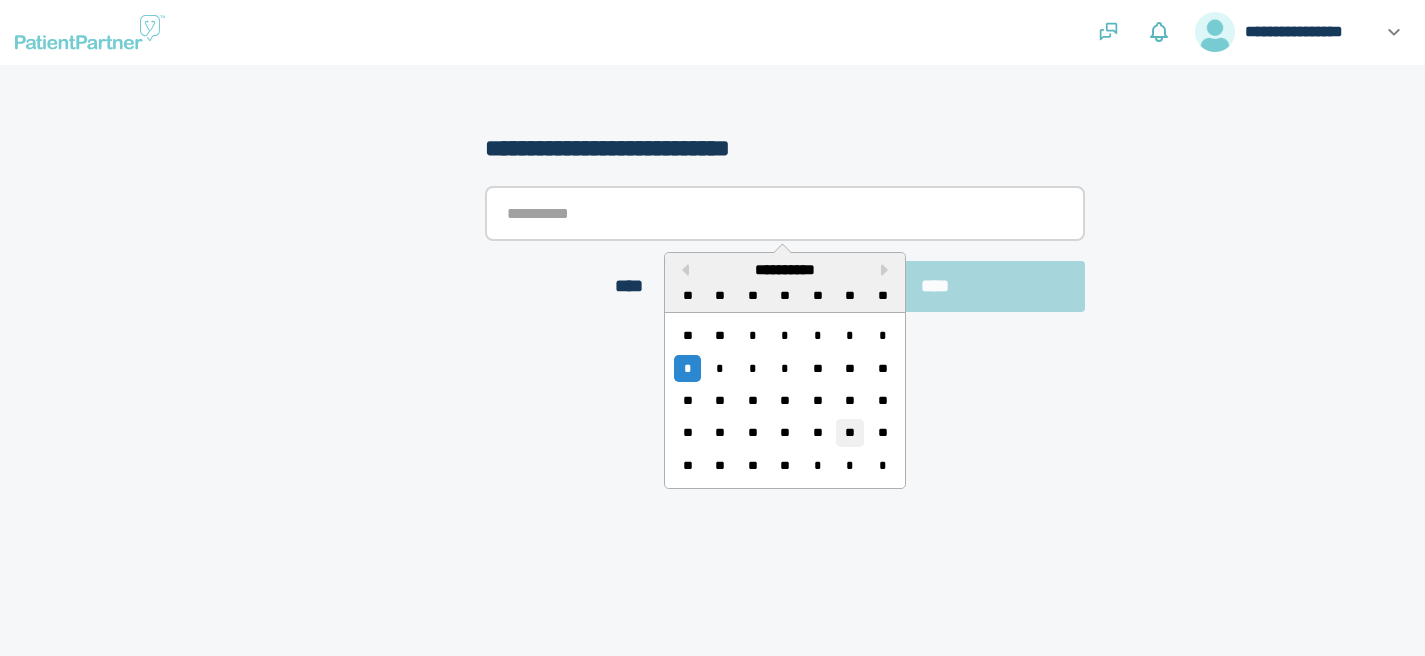 click on "**" at bounding box center [849, 432] 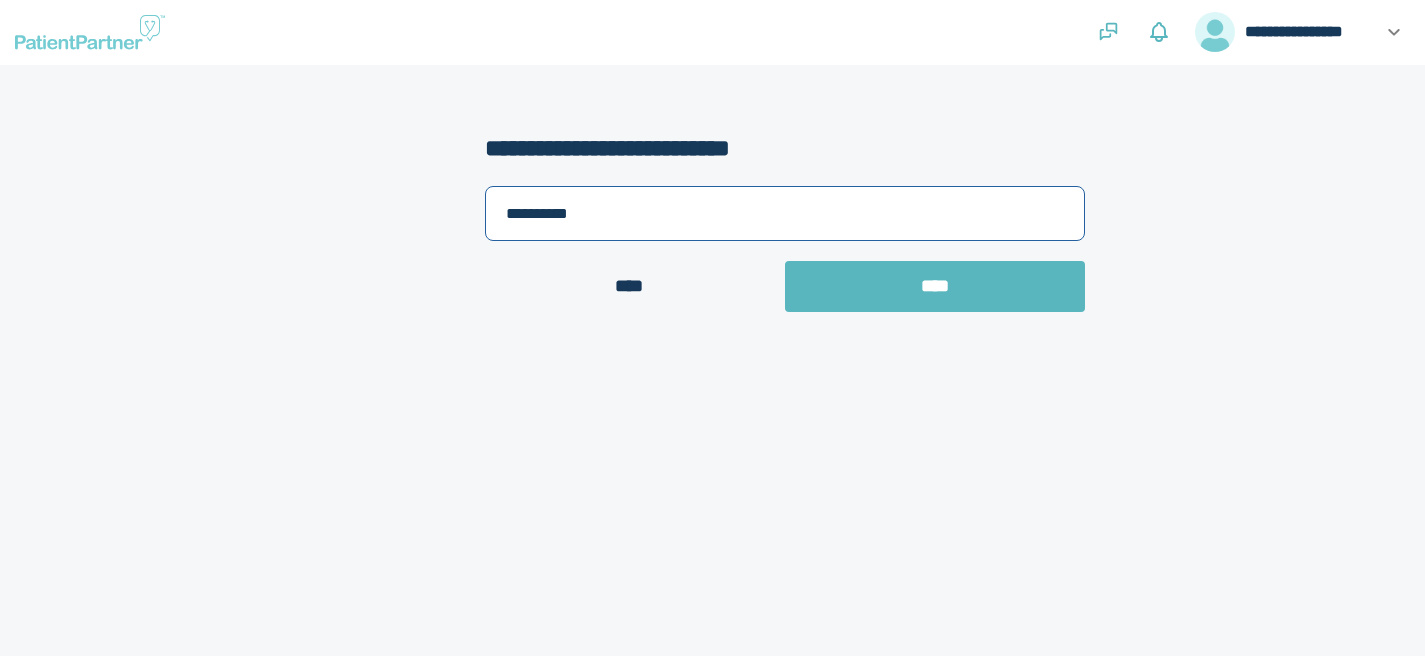 click on "**********" at bounding box center [785, 213] 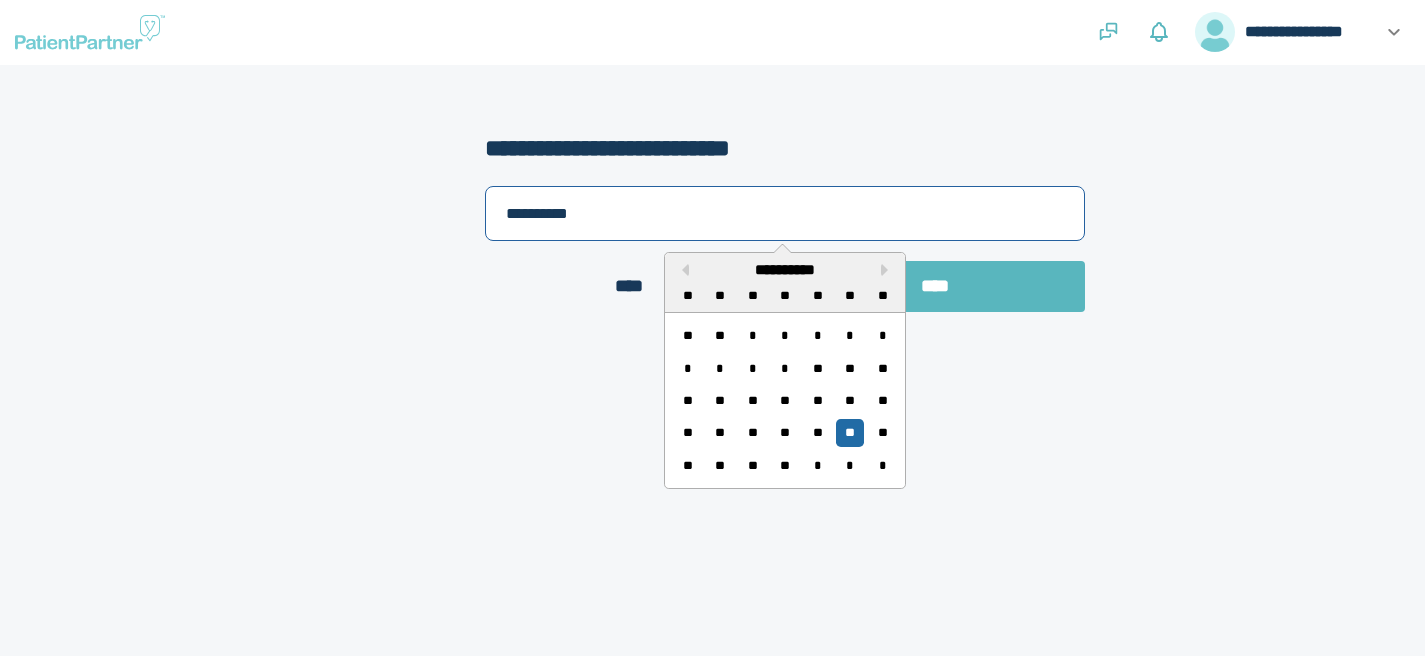 click on "**********" at bounding box center (785, 213) 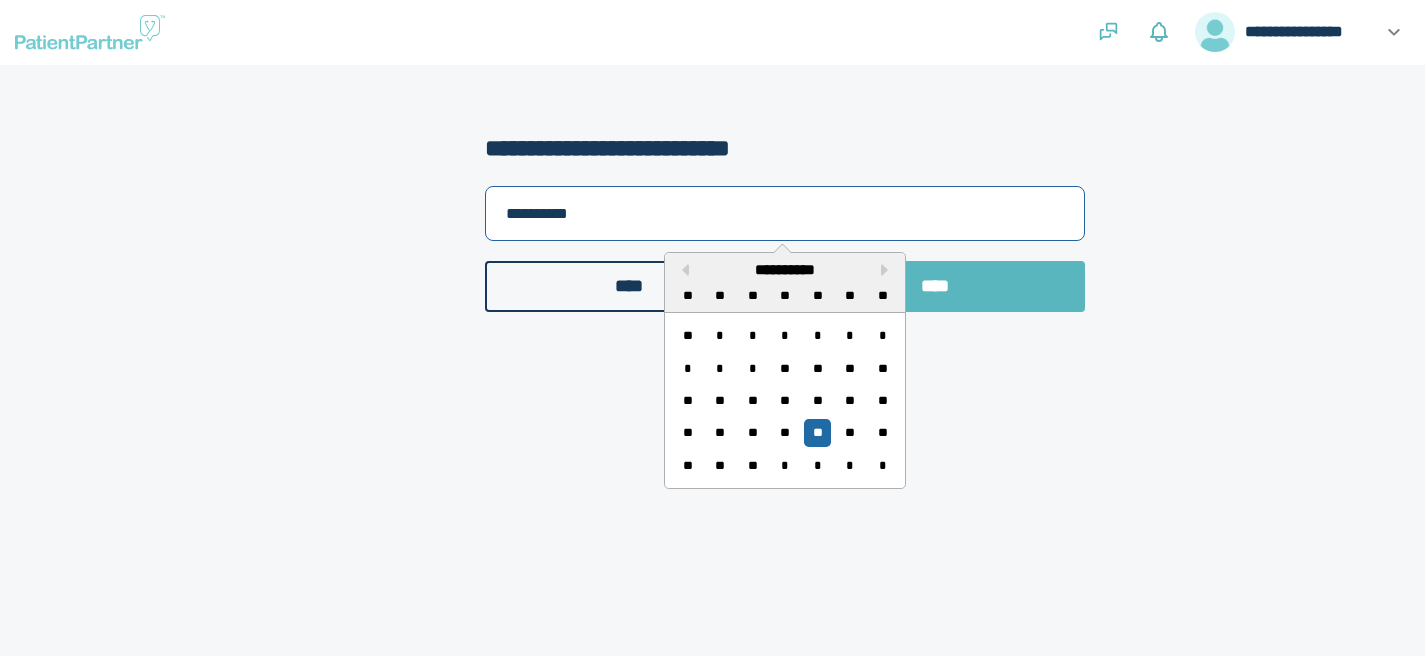 type on "**********" 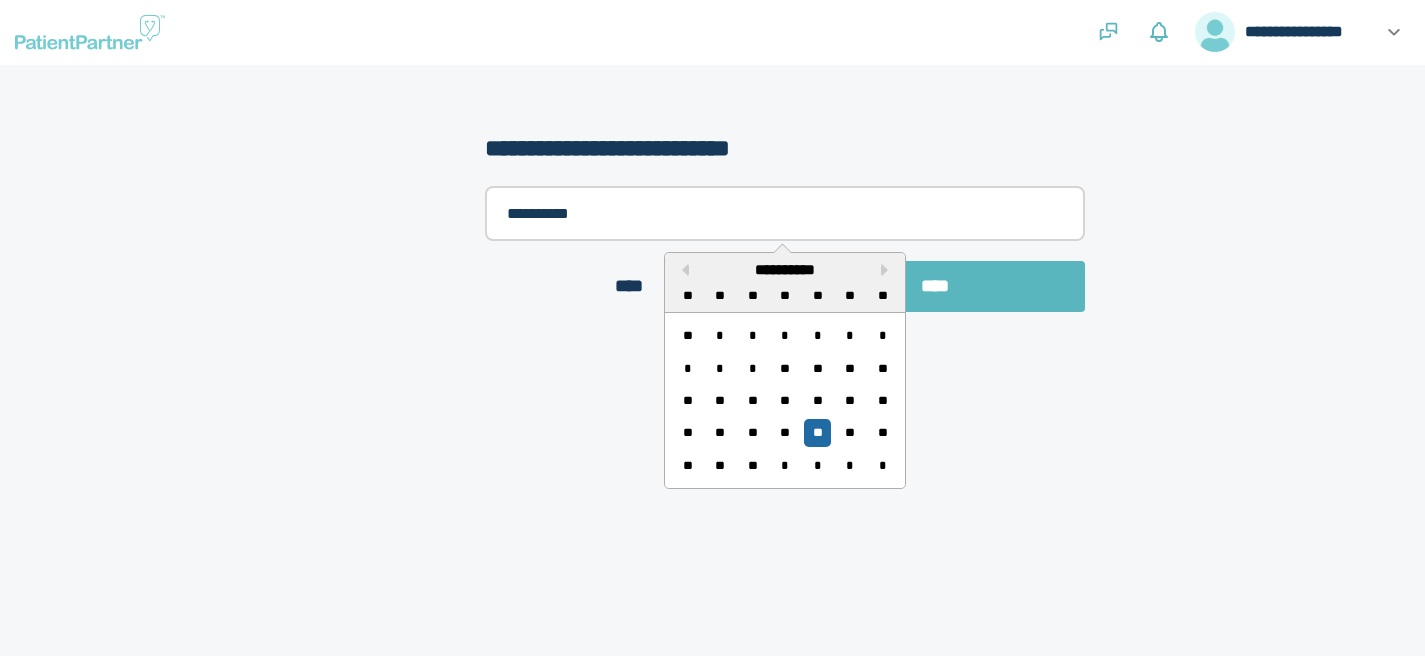 click at bounding box center (1197, 214) 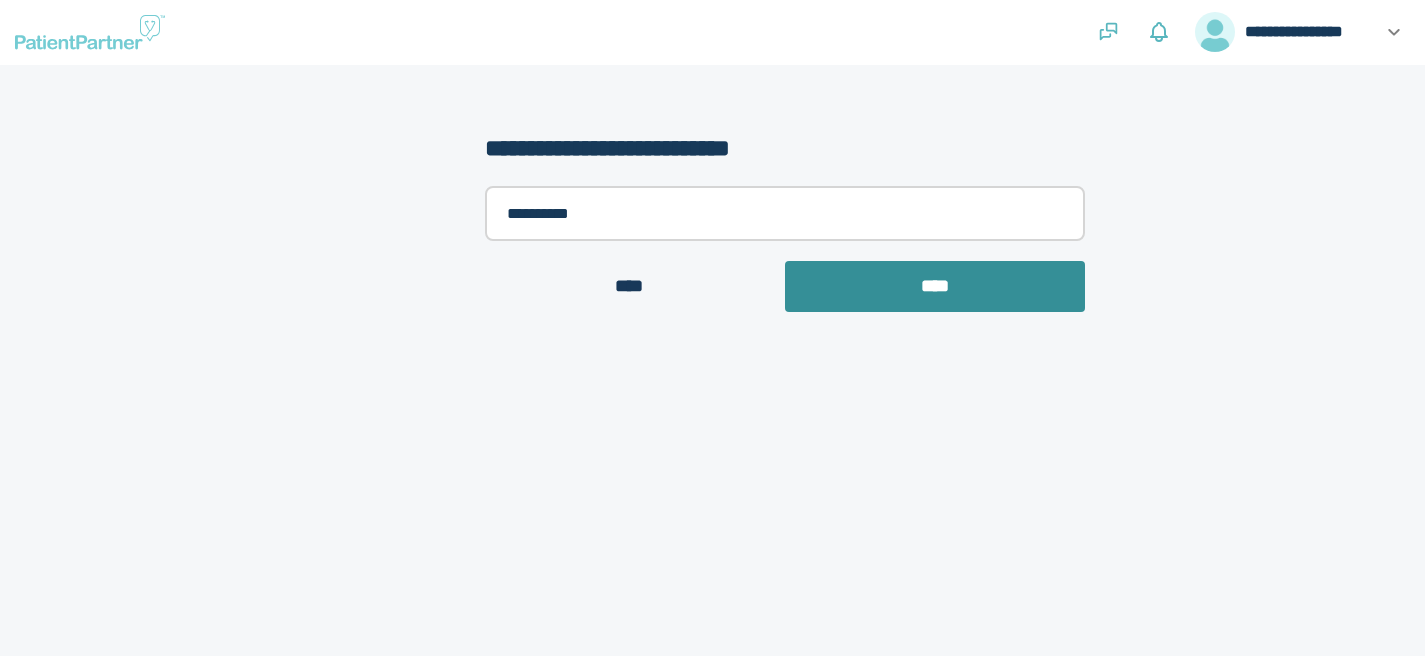 click on "****" at bounding box center (935, 286) 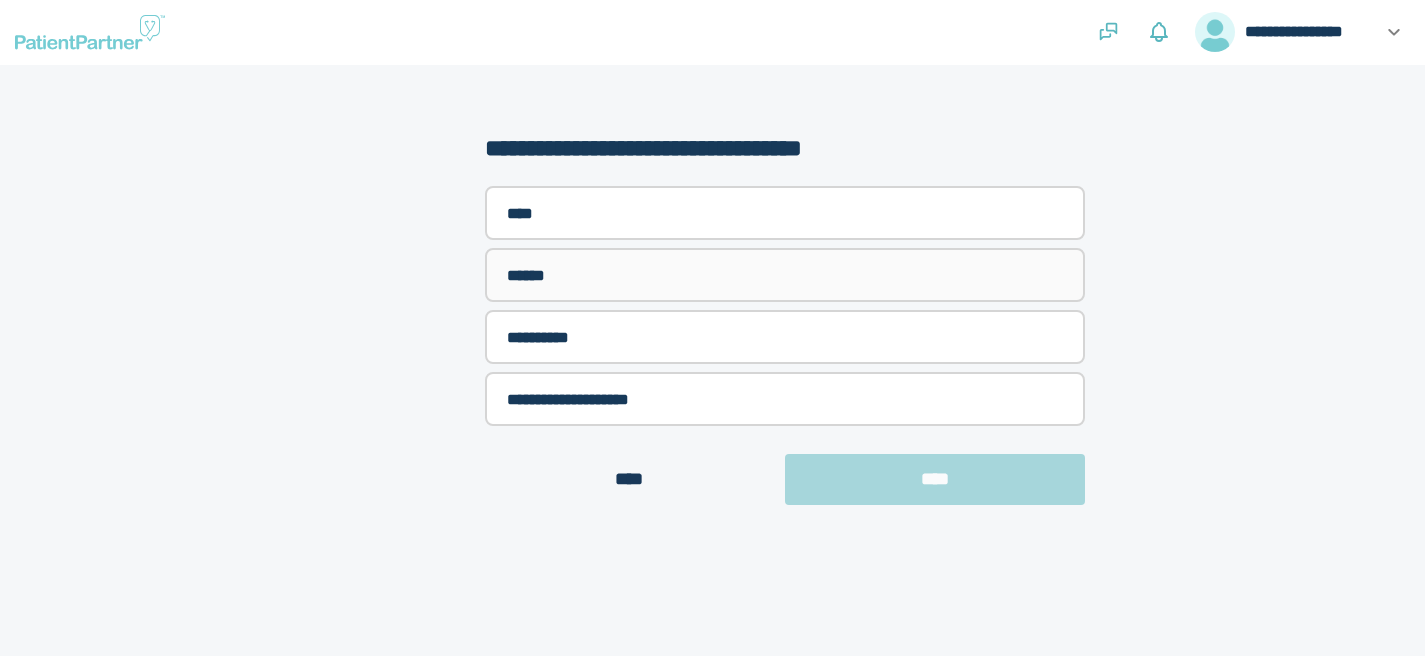 click on "******" at bounding box center (785, 275) 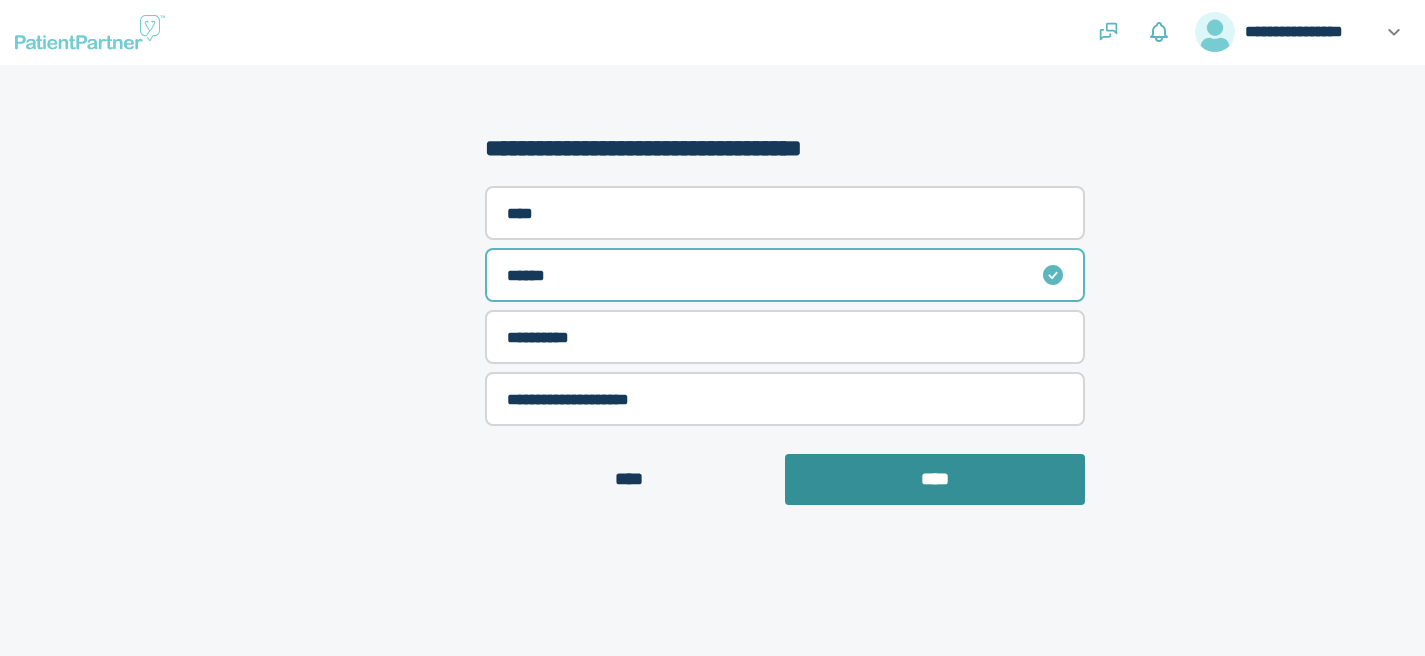 click on "****" at bounding box center (935, 479) 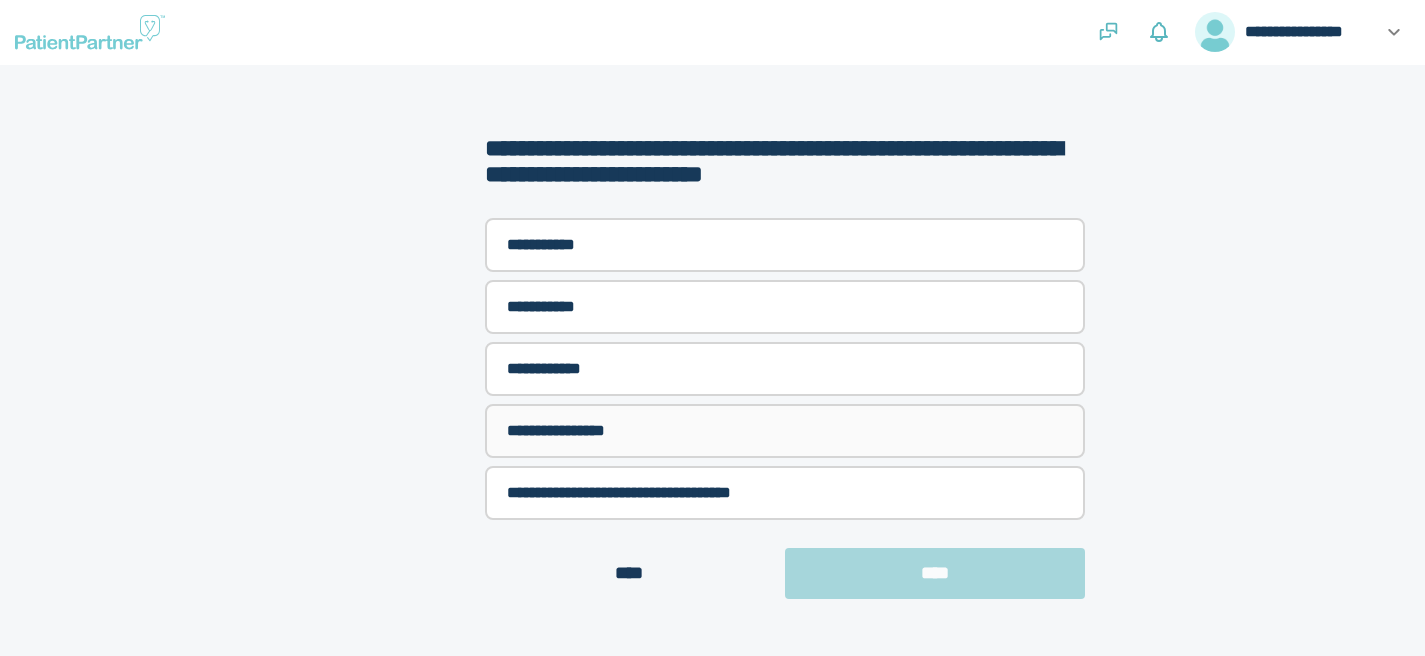 click on "**********" at bounding box center (785, 431) 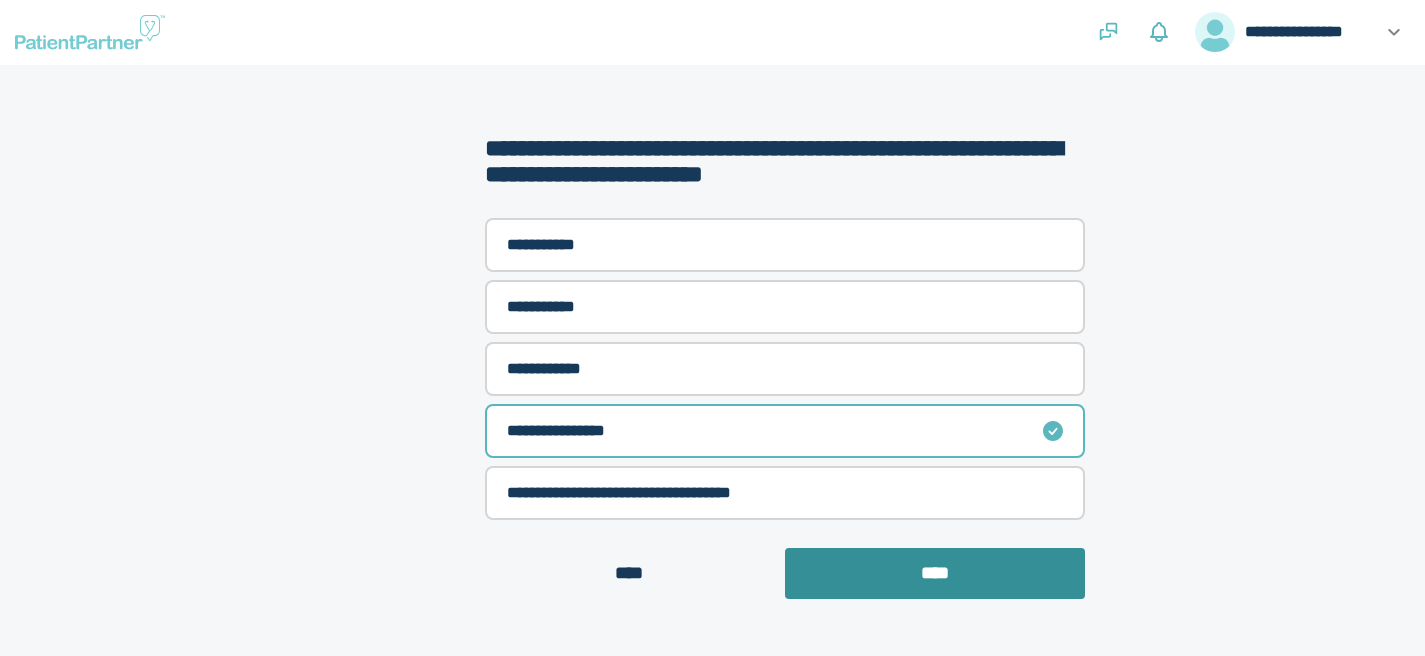 click on "****" at bounding box center [935, 573] 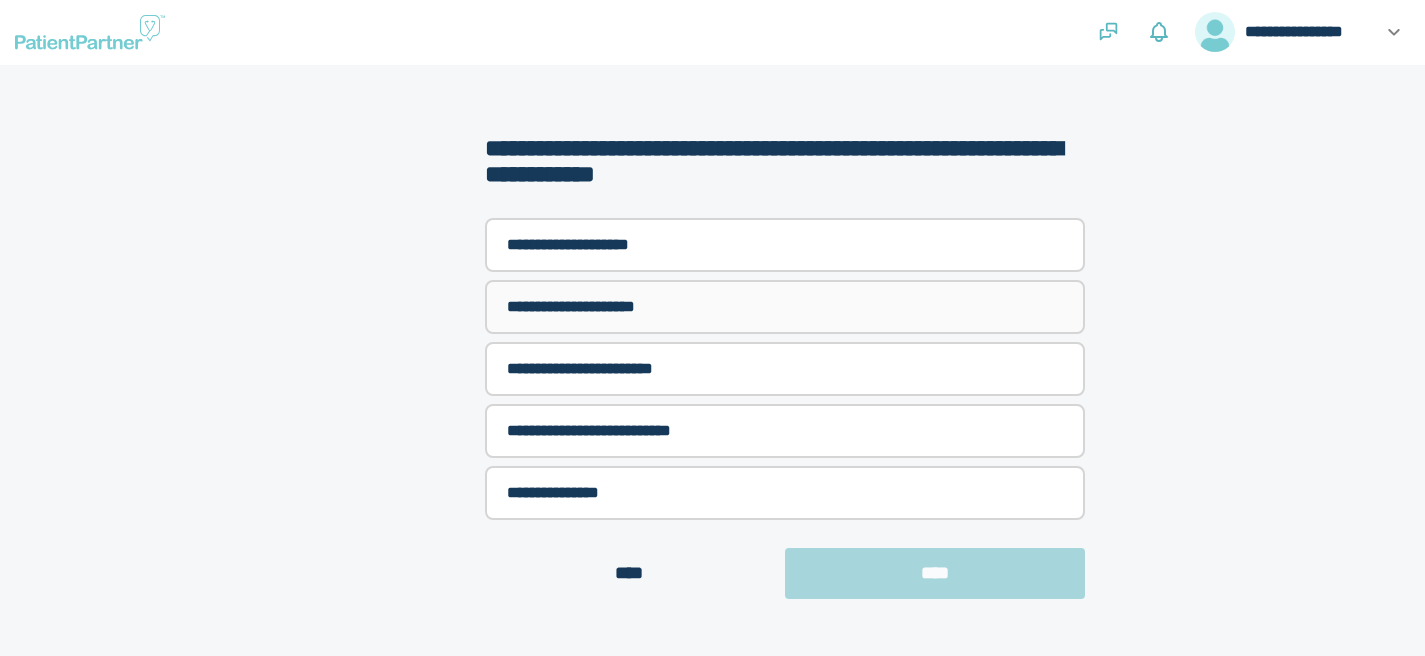 click on "**********" at bounding box center [785, 307] 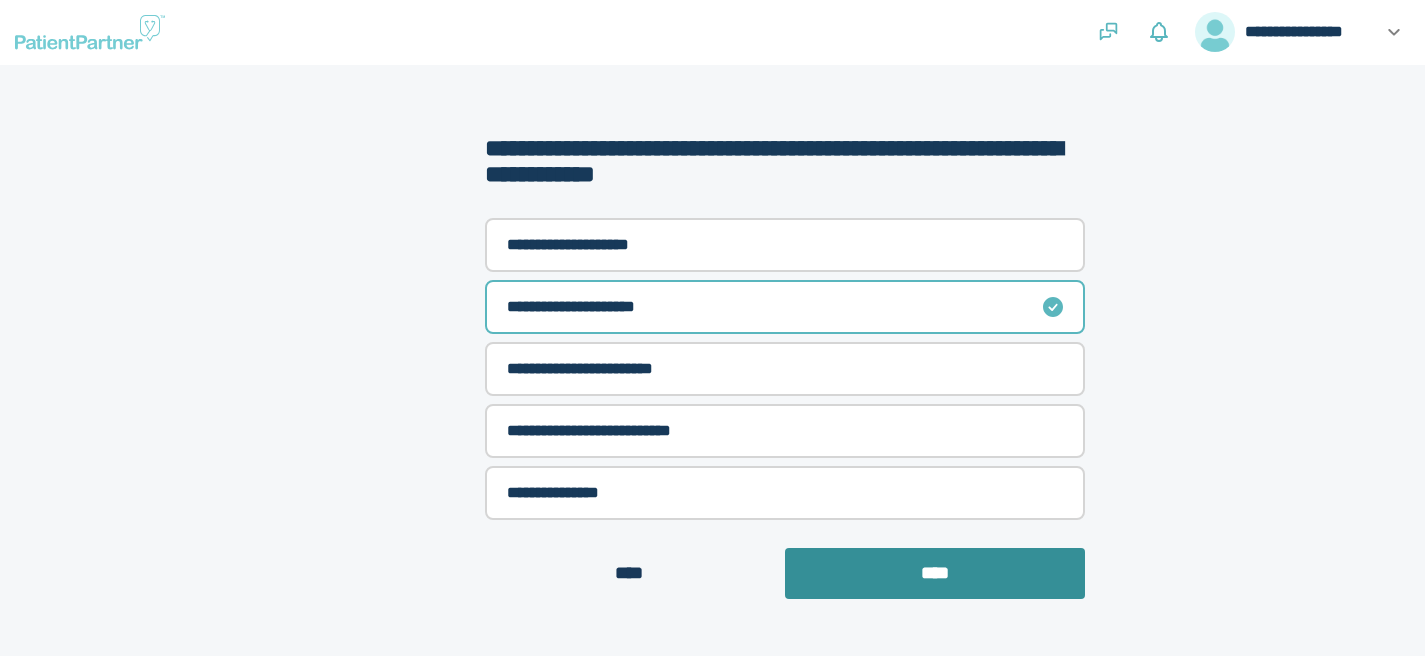 click on "****" at bounding box center [935, 573] 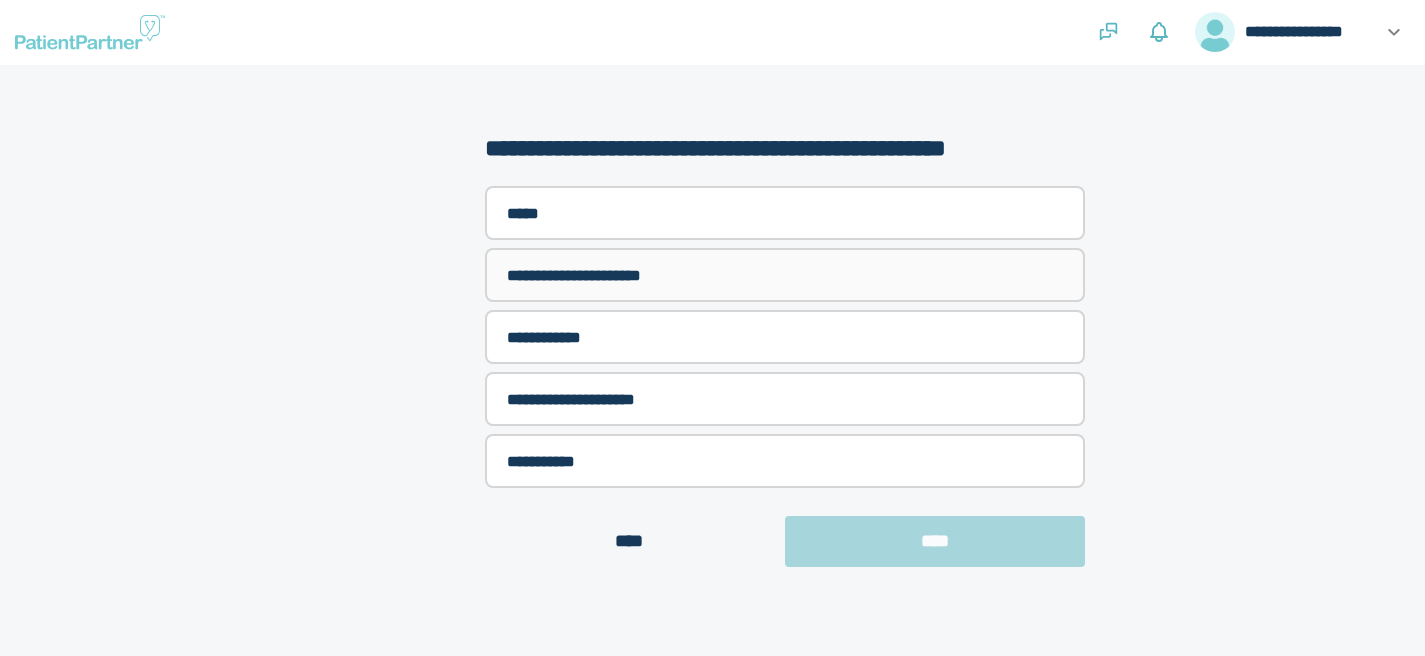 click on "**********" at bounding box center [785, 275] 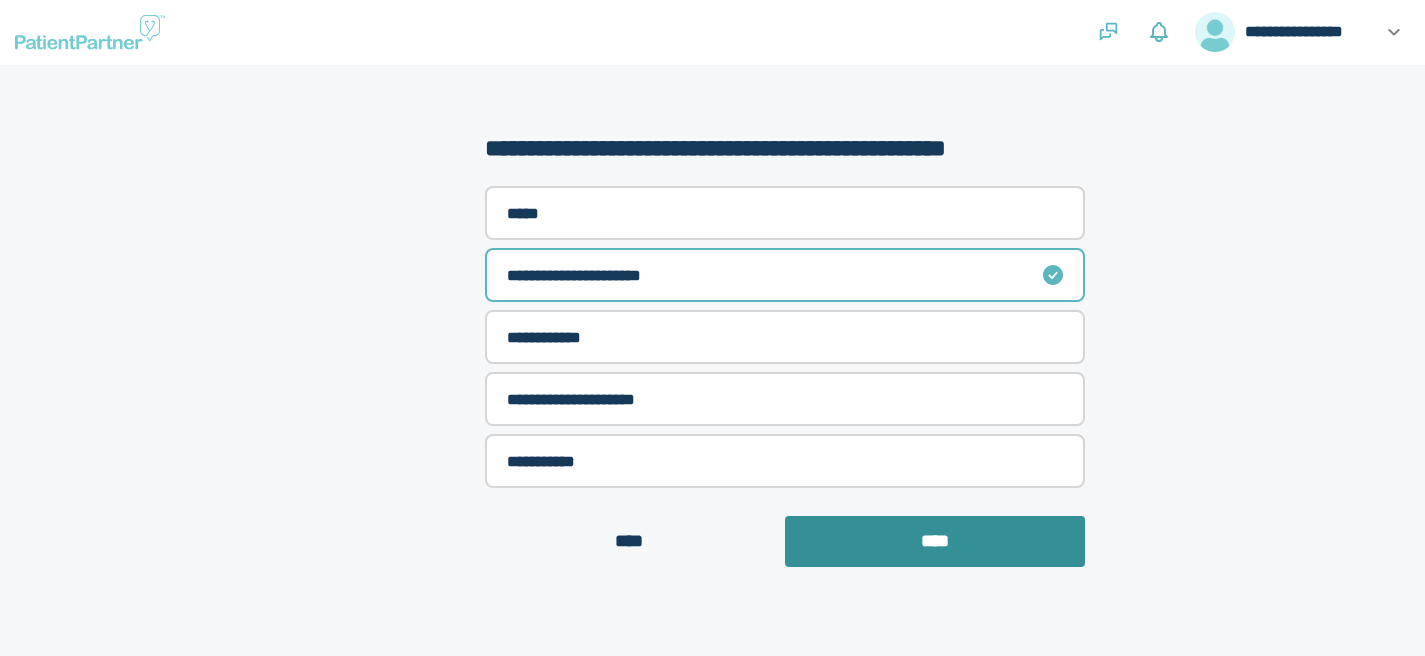 click on "****" at bounding box center (935, 541) 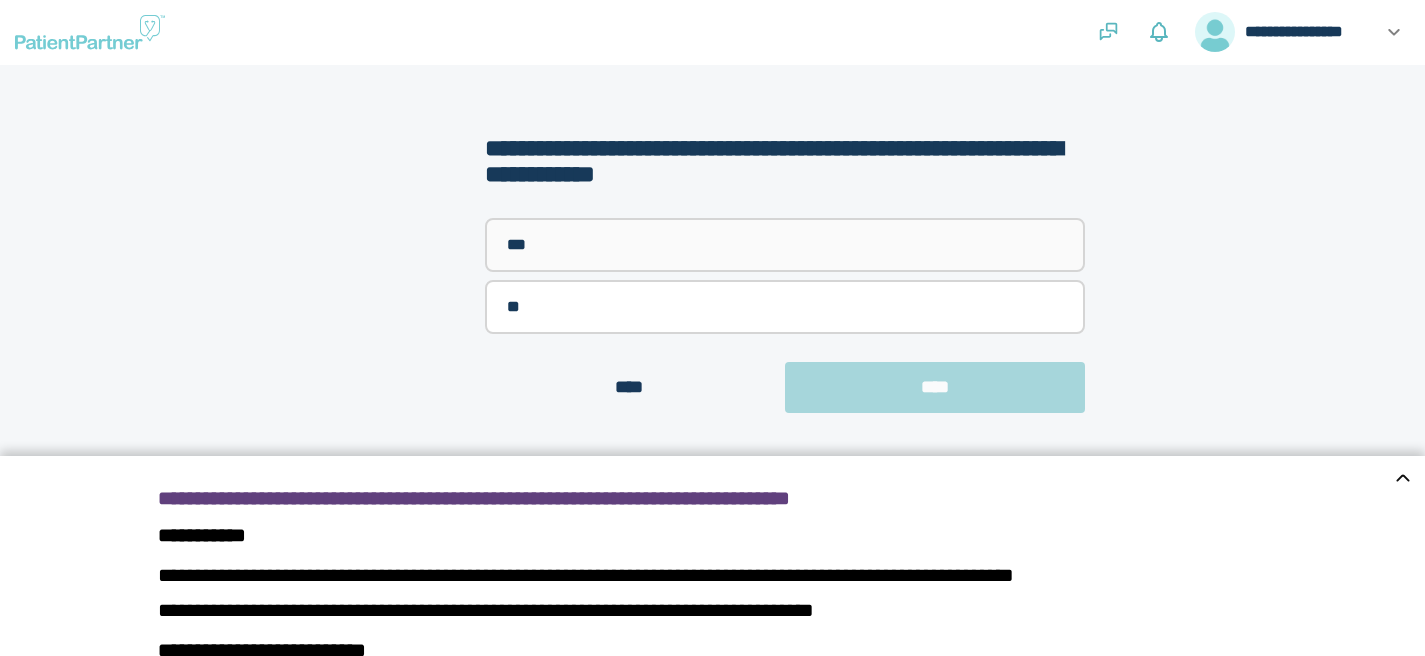 click on "***" at bounding box center [785, 245] 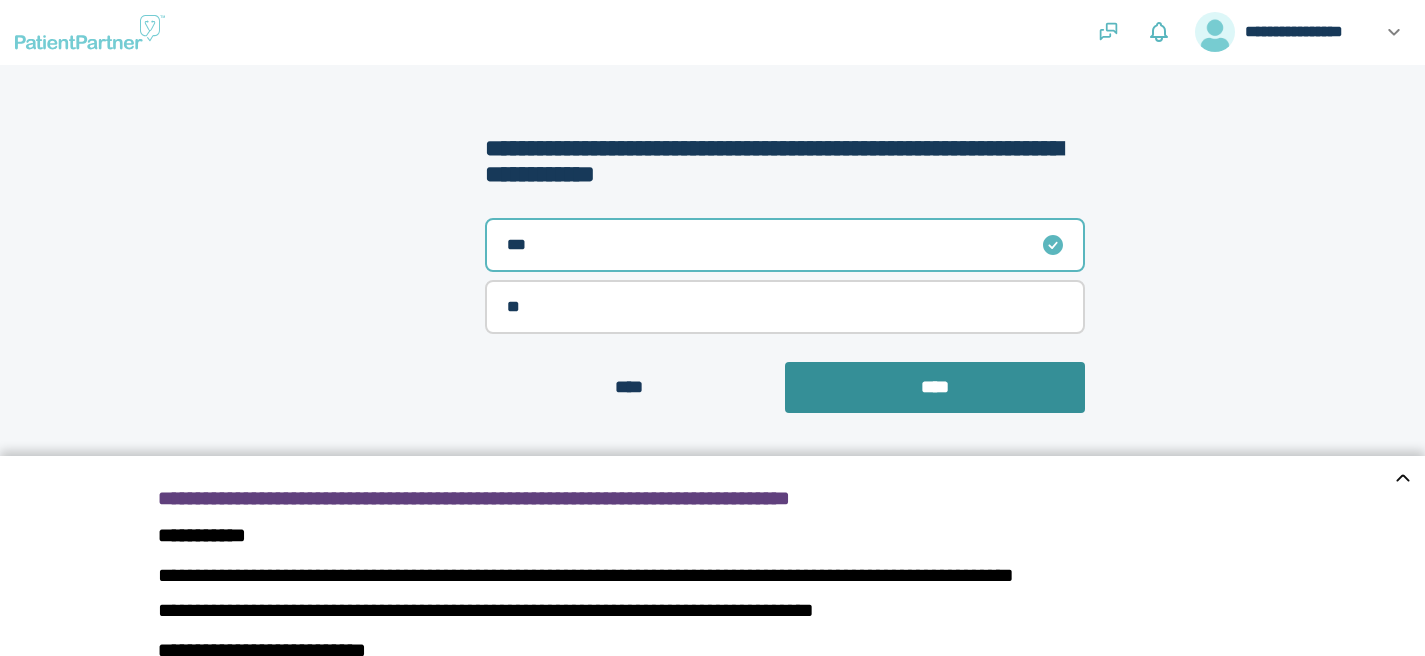 click on "****" at bounding box center (935, 387) 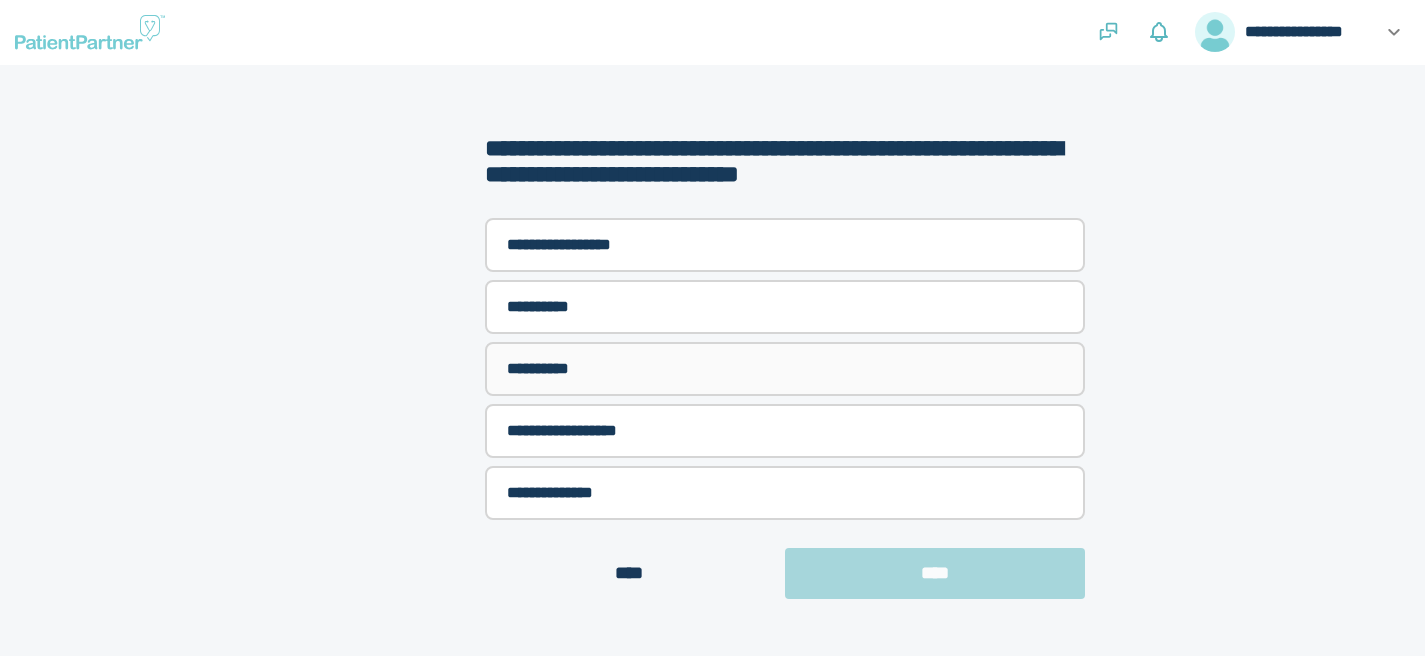 click on "**********" at bounding box center [785, 369] 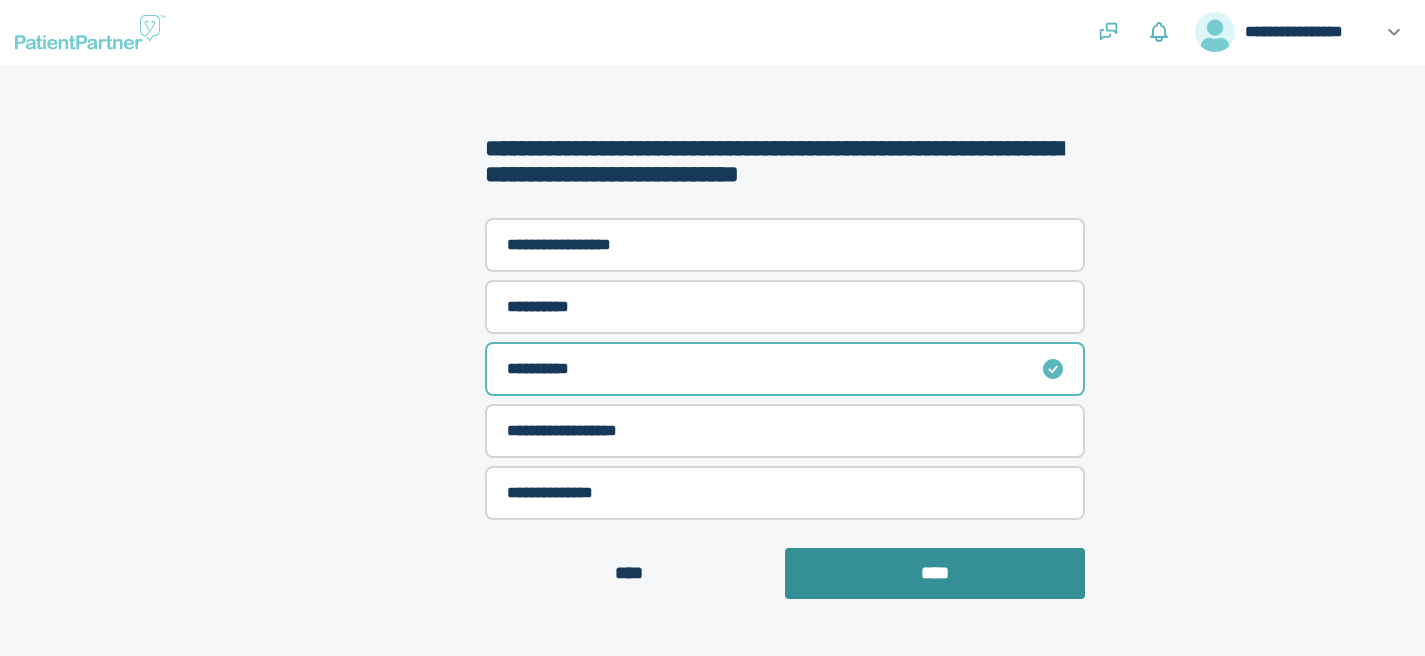 click on "****" at bounding box center [935, 573] 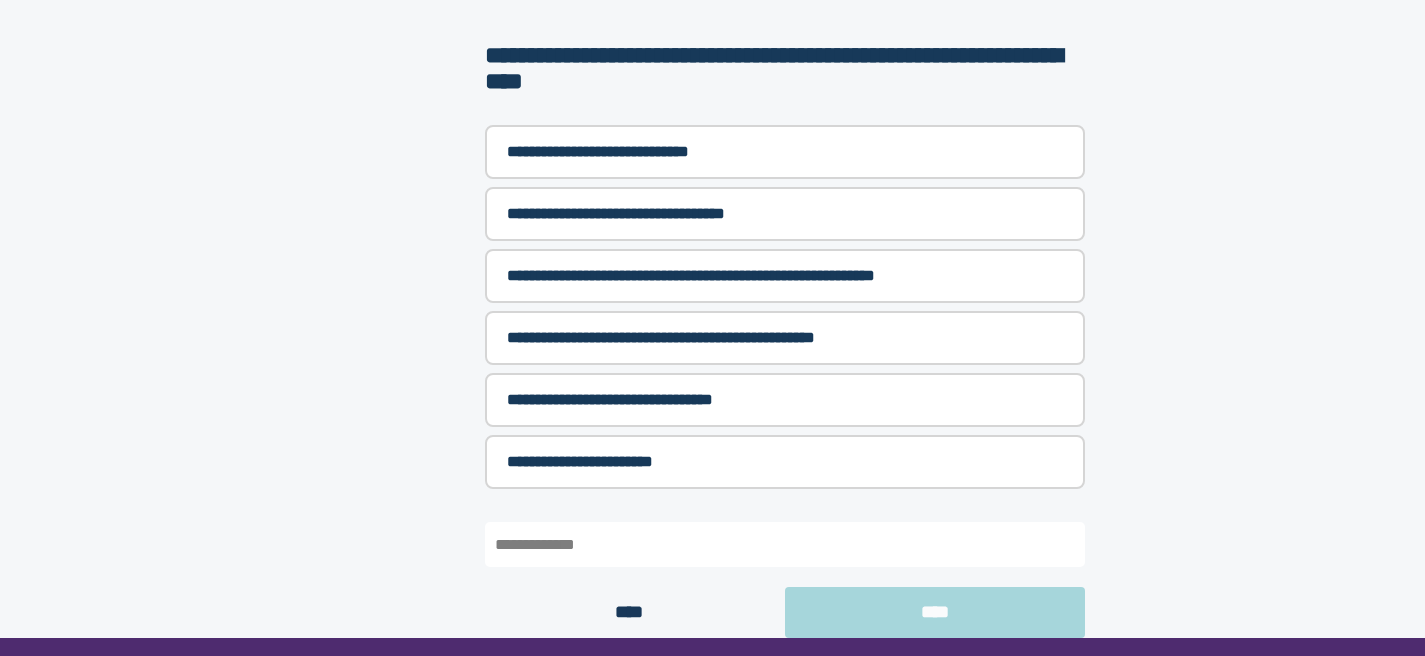 scroll, scrollTop: 91, scrollLeft: 0, axis: vertical 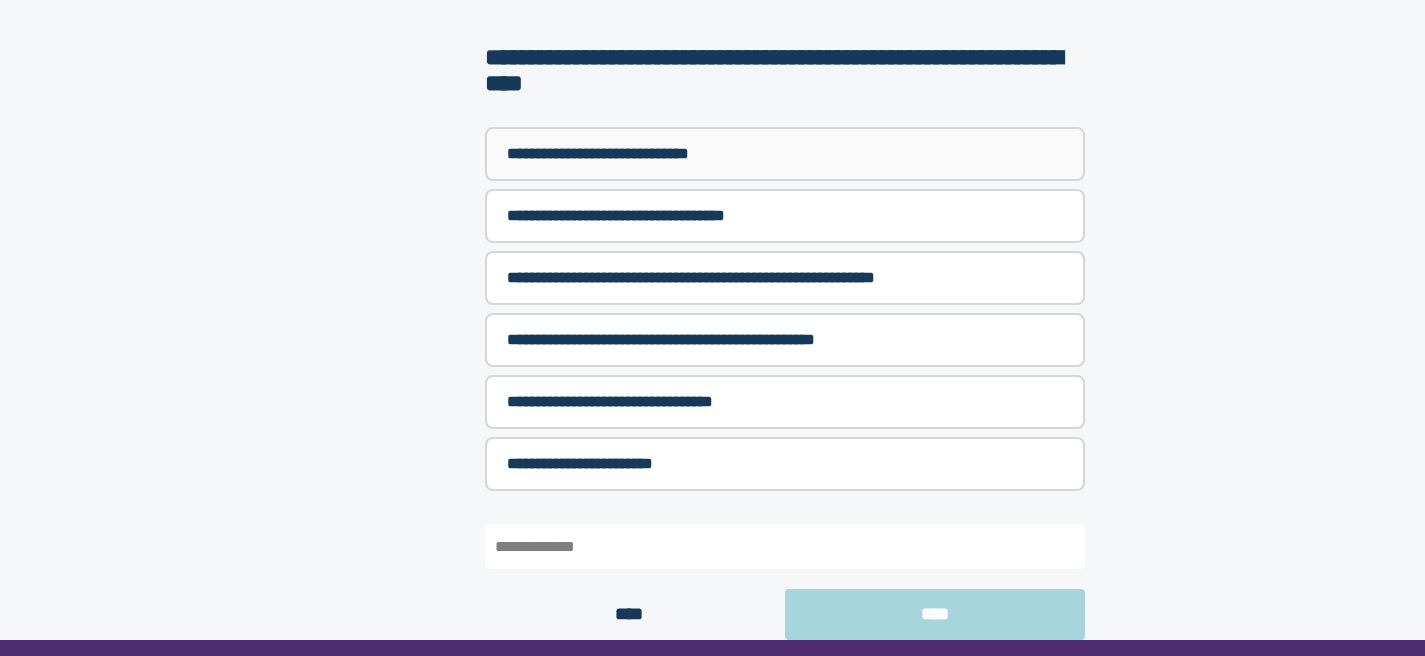 click on "**********" at bounding box center (785, 154) 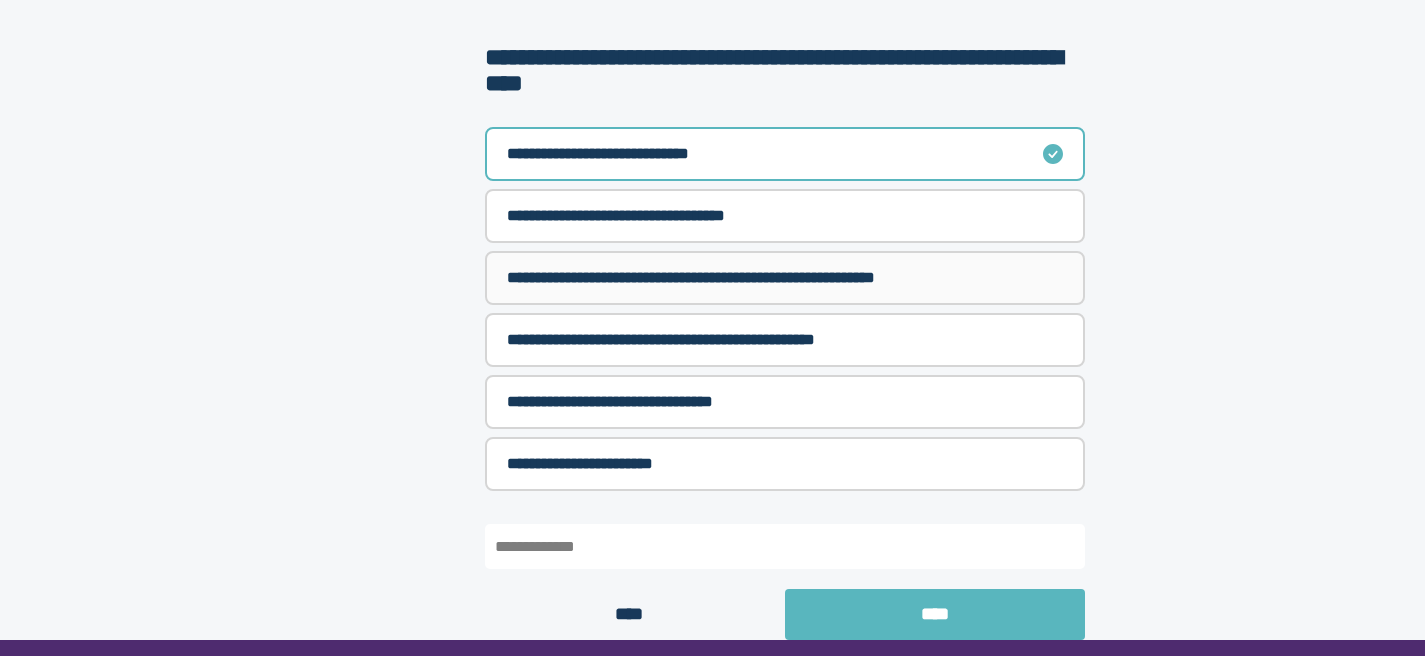 click on "**********" at bounding box center (785, 278) 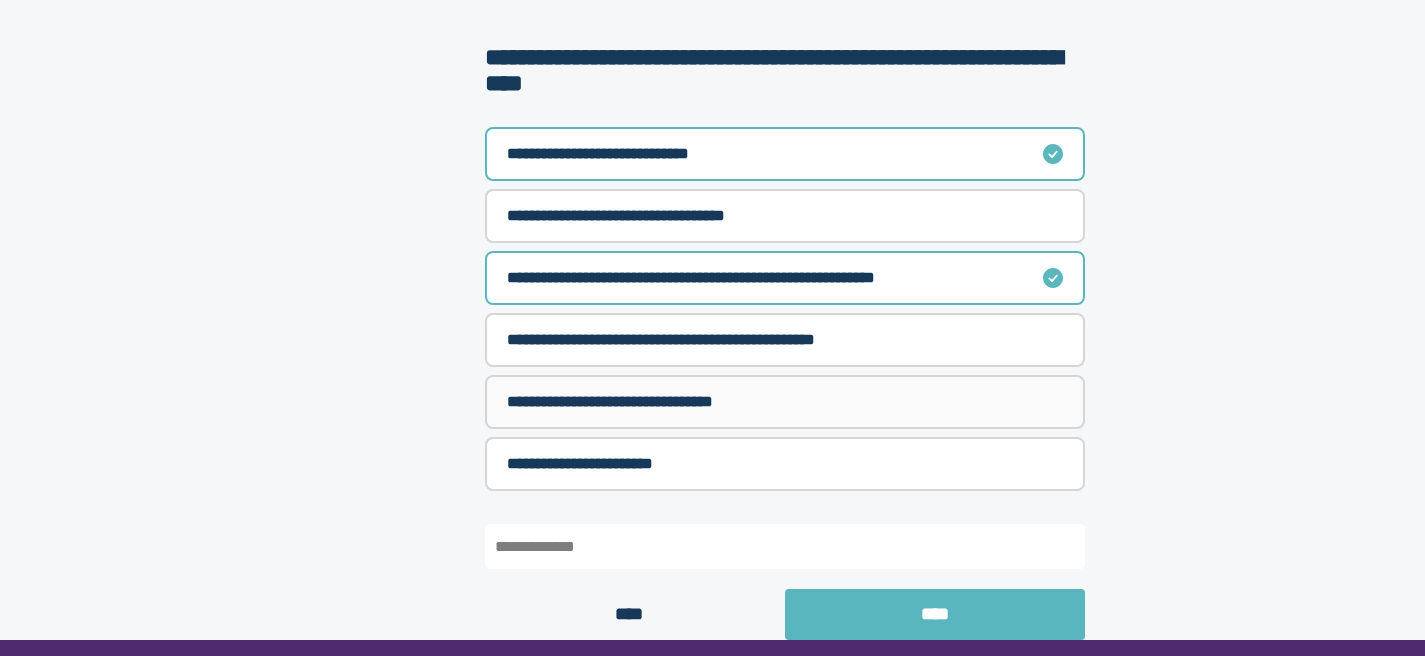 click on "**********" at bounding box center [785, 402] 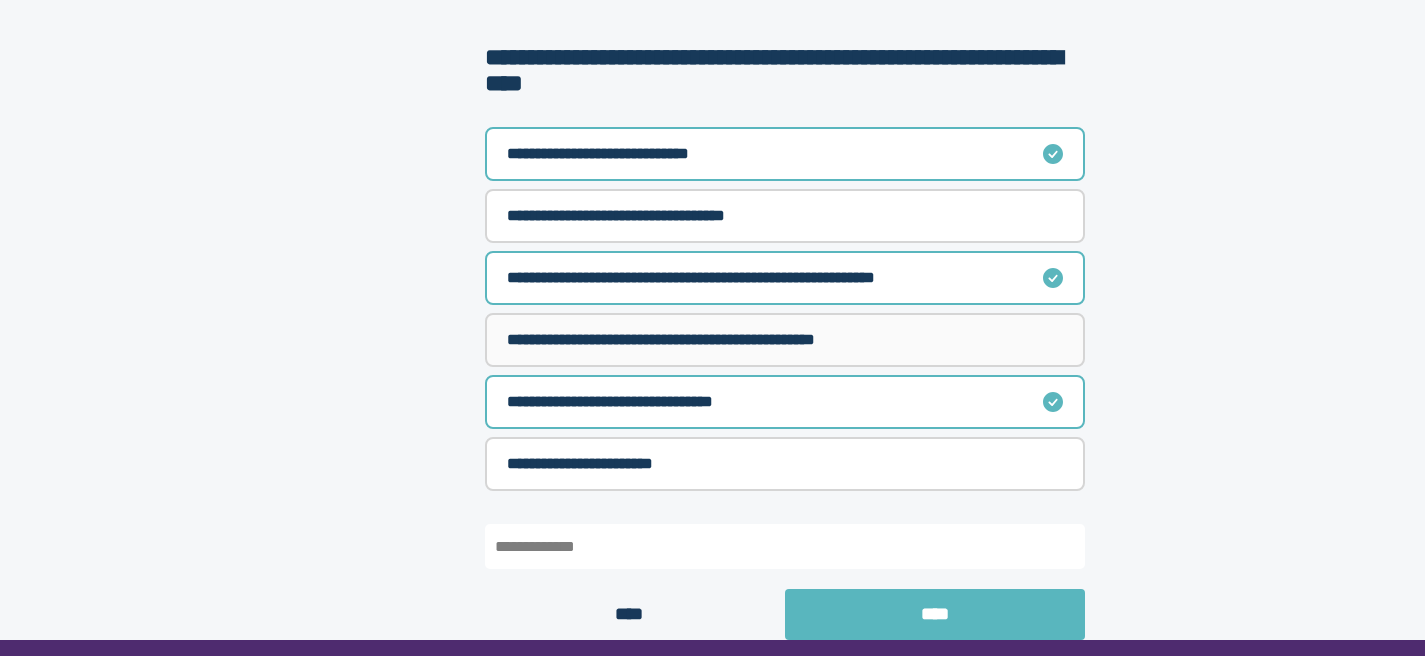 click on "**********" at bounding box center (785, 340) 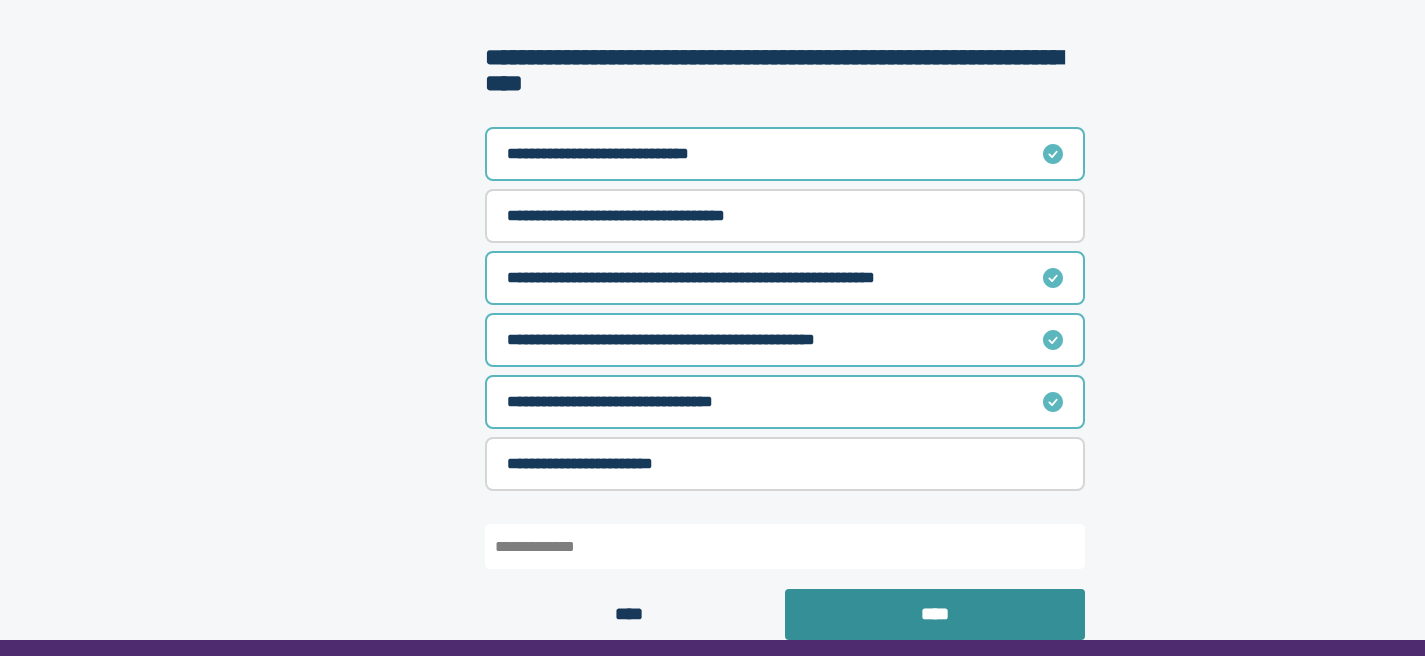 click on "****" at bounding box center [935, 614] 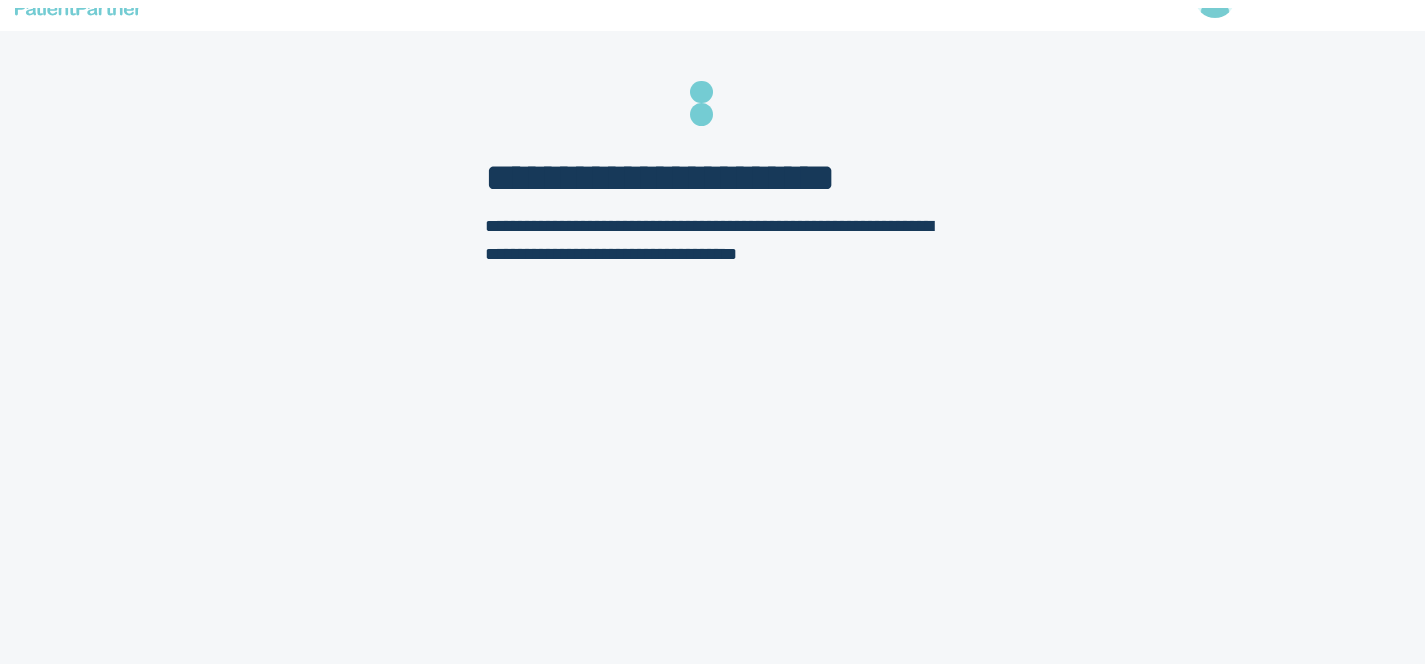 scroll, scrollTop: 0, scrollLeft: 0, axis: both 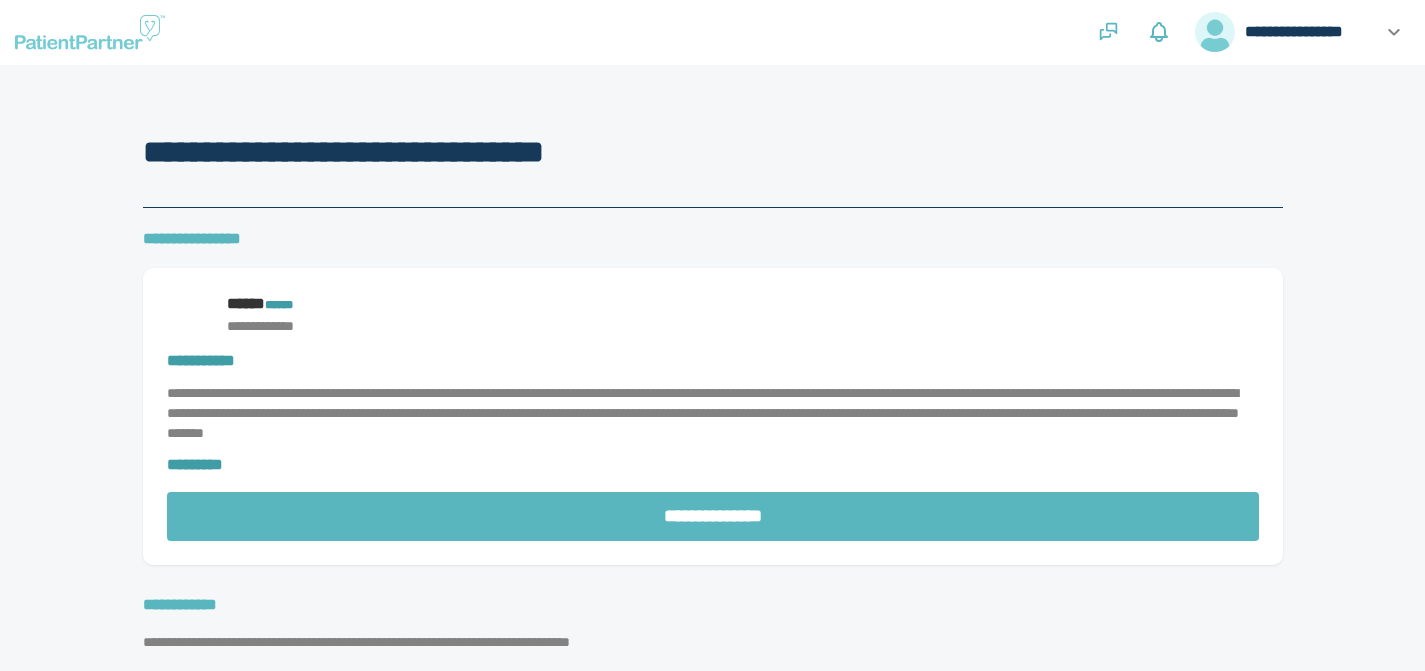 click at bounding box center (90, 32) 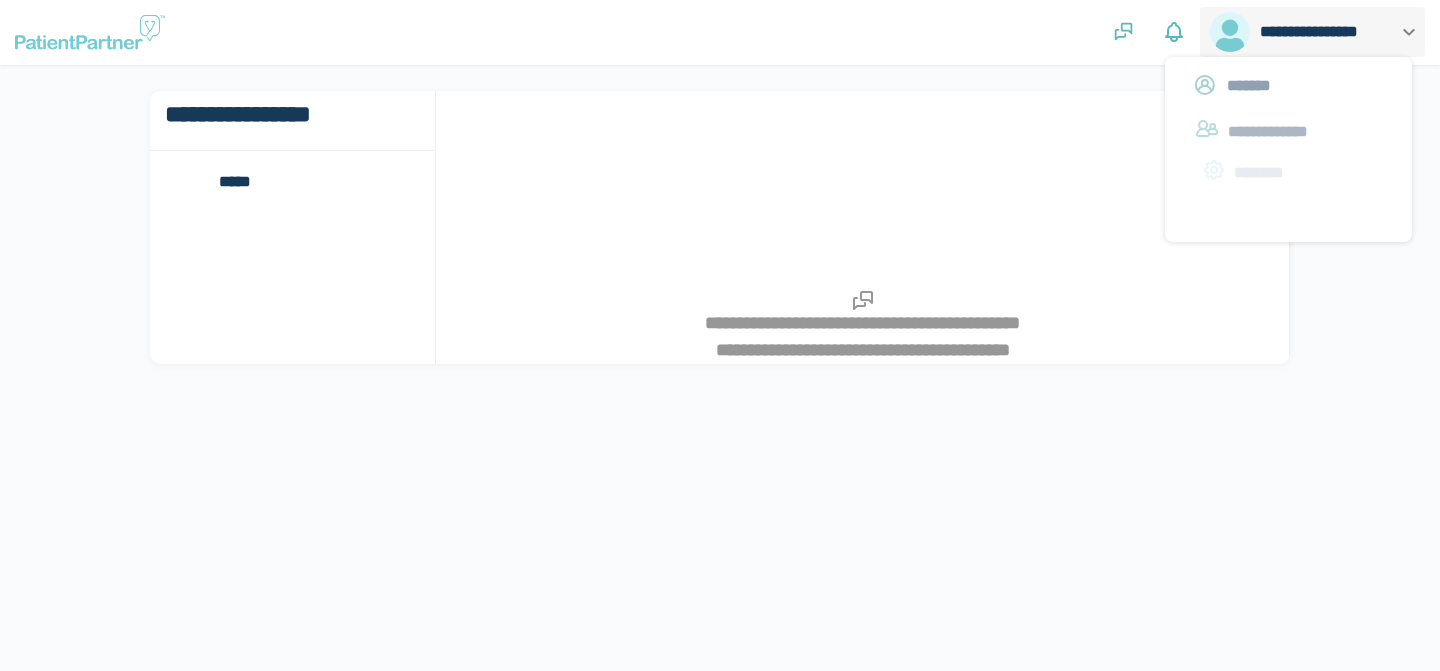 click on "**********" at bounding box center [1312, 32] 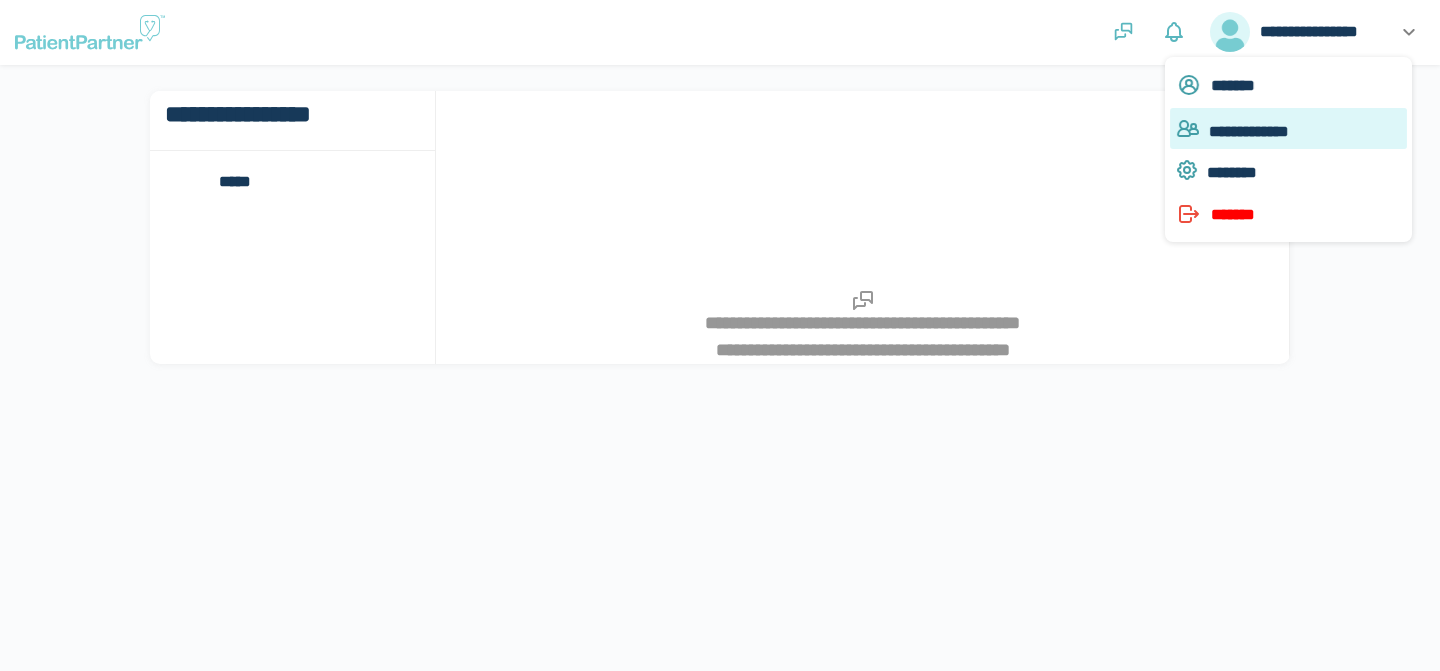 click on "**********" at bounding box center [1308, 131] 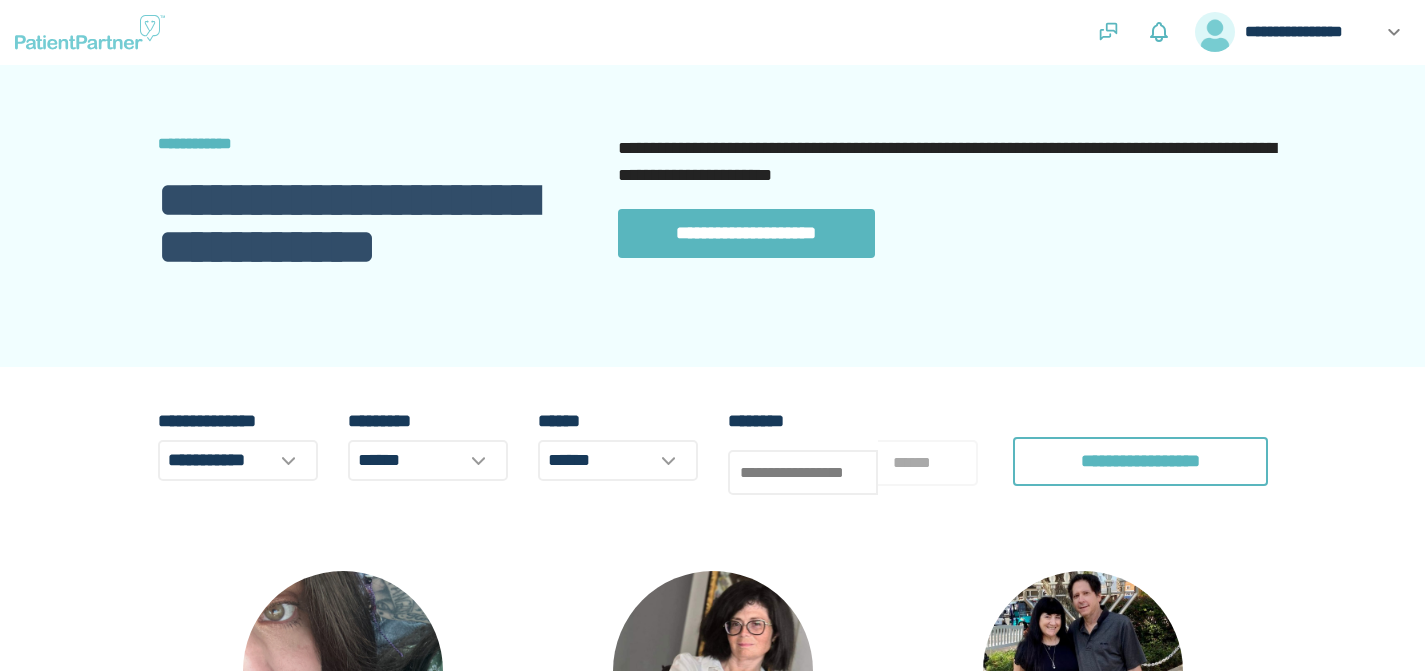 click on "********* ******" at bounding box center (428, 451) 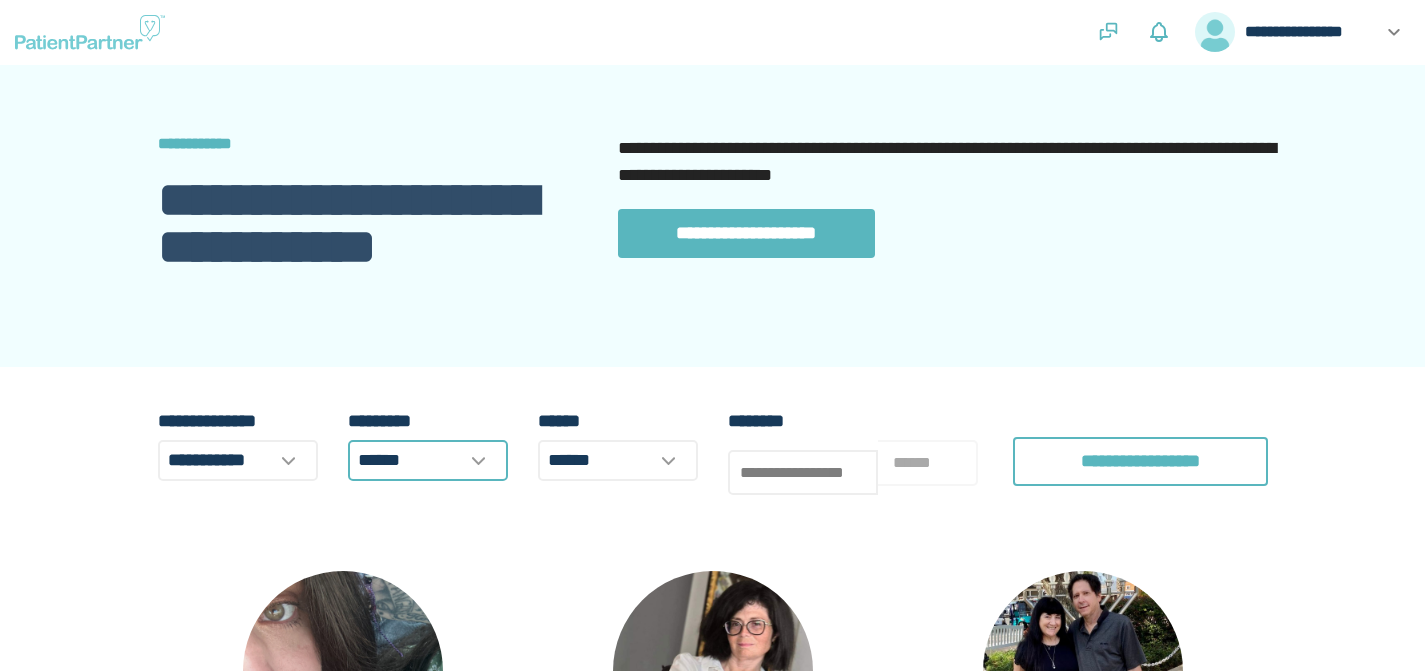 click on "******" at bounding box center (428, 460) 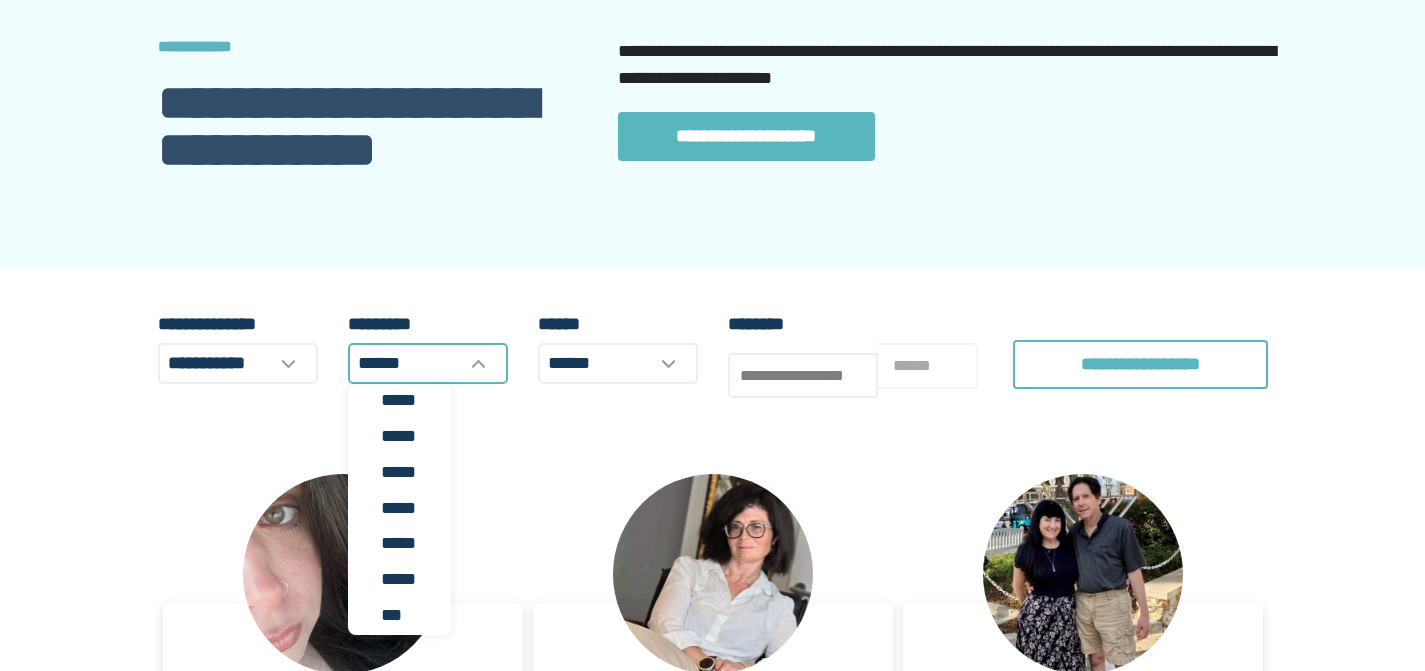 scroll, scrollTop: 103, scrollLeft: 0, axis: vertical 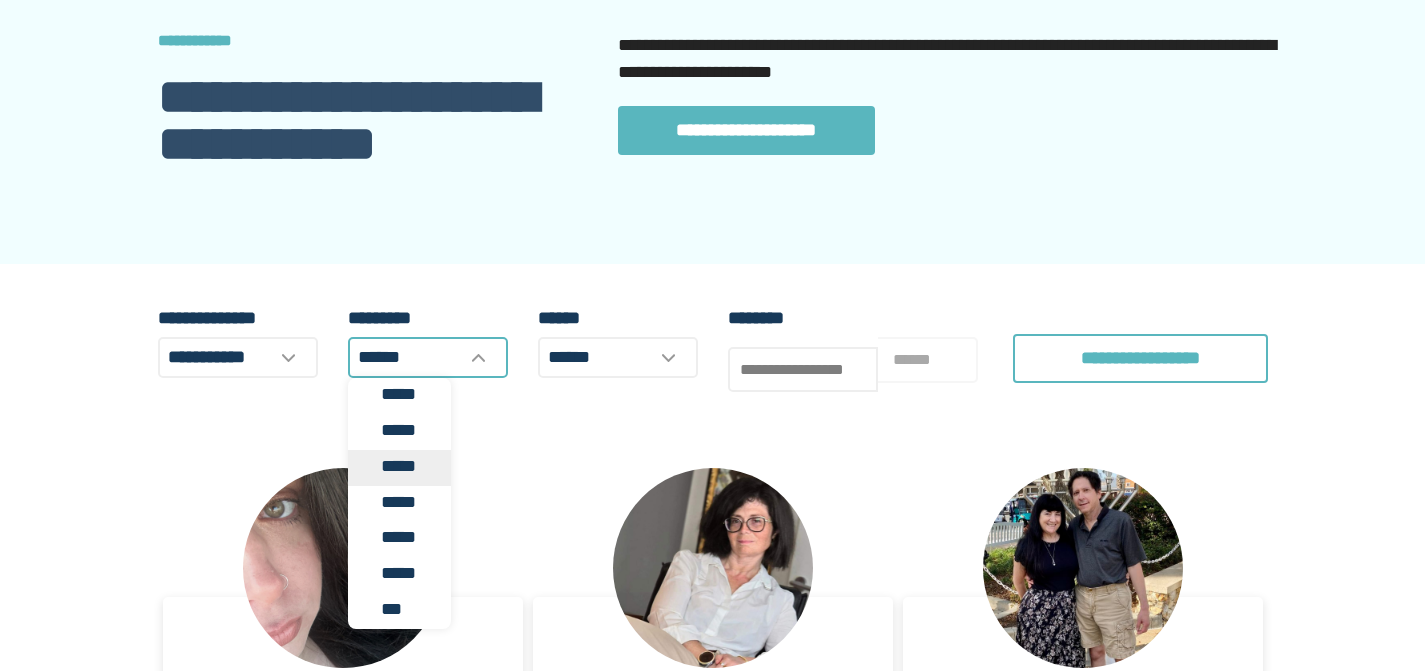 click on "*****" at bounding box center [411, 466] 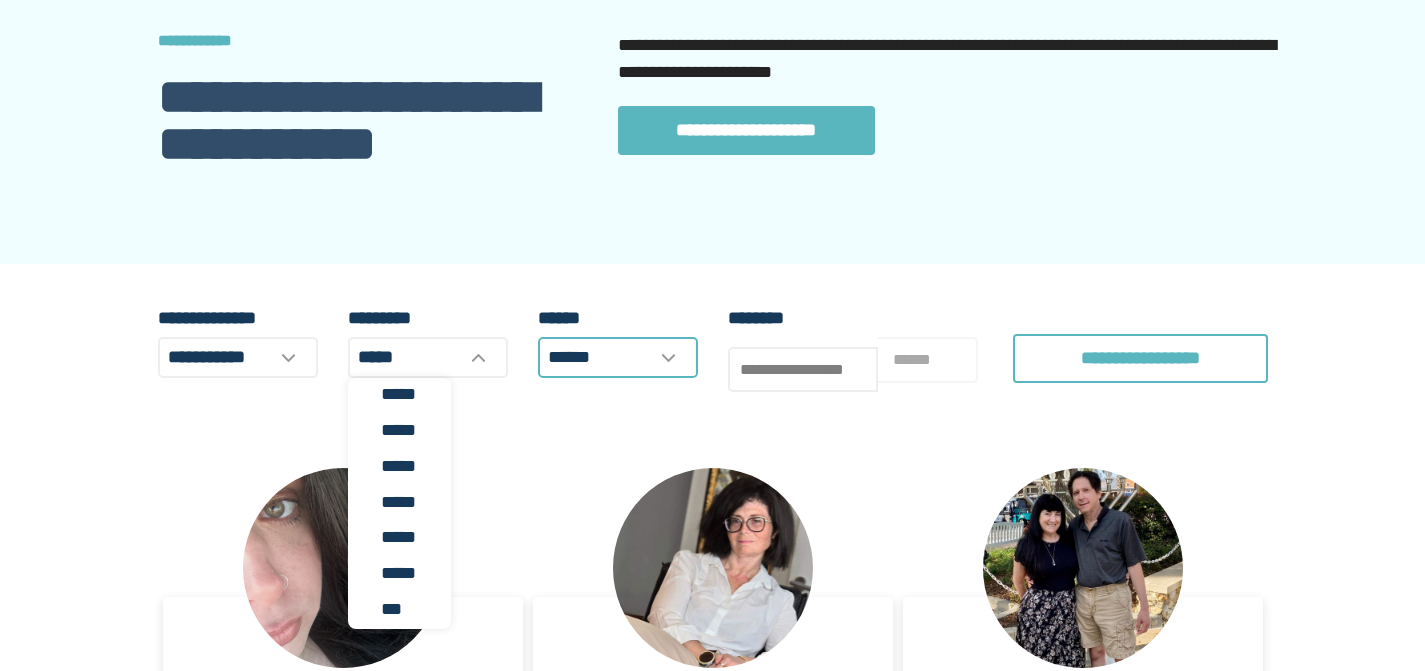 click on "******" at bounding box center [618, 357] 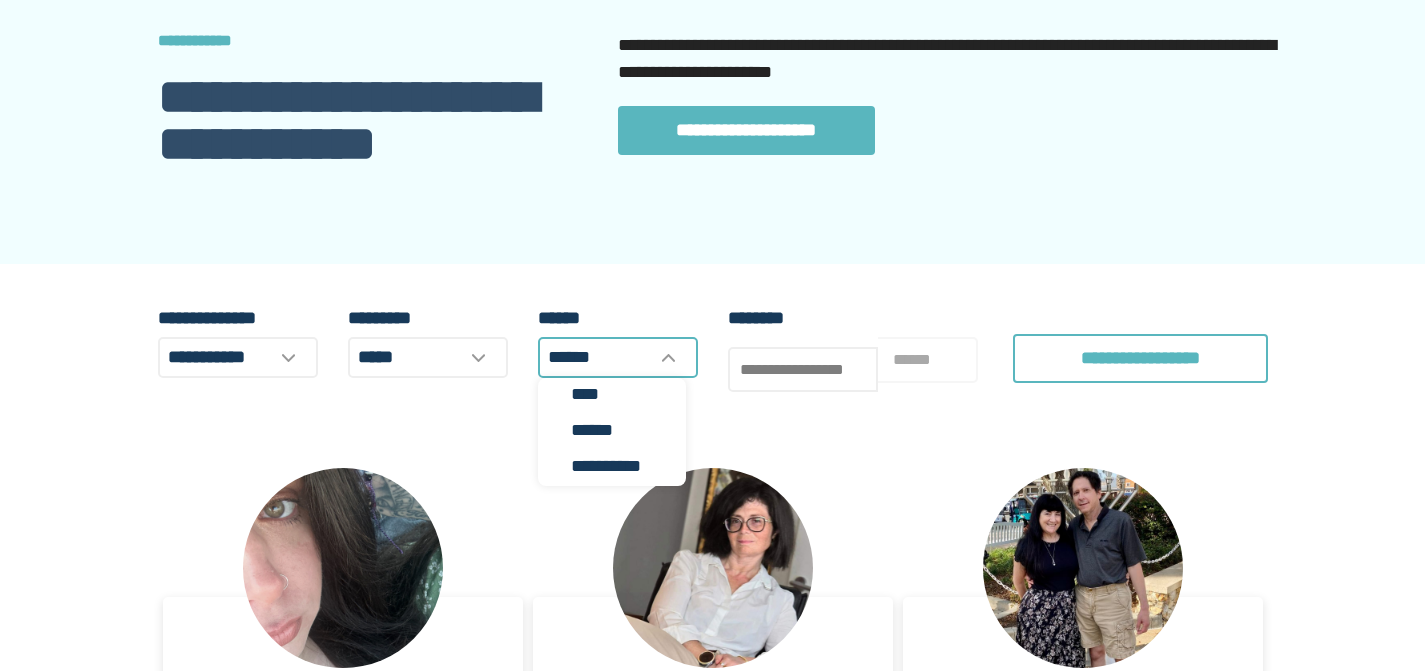 click on "******" at bounding box center (618, 357) 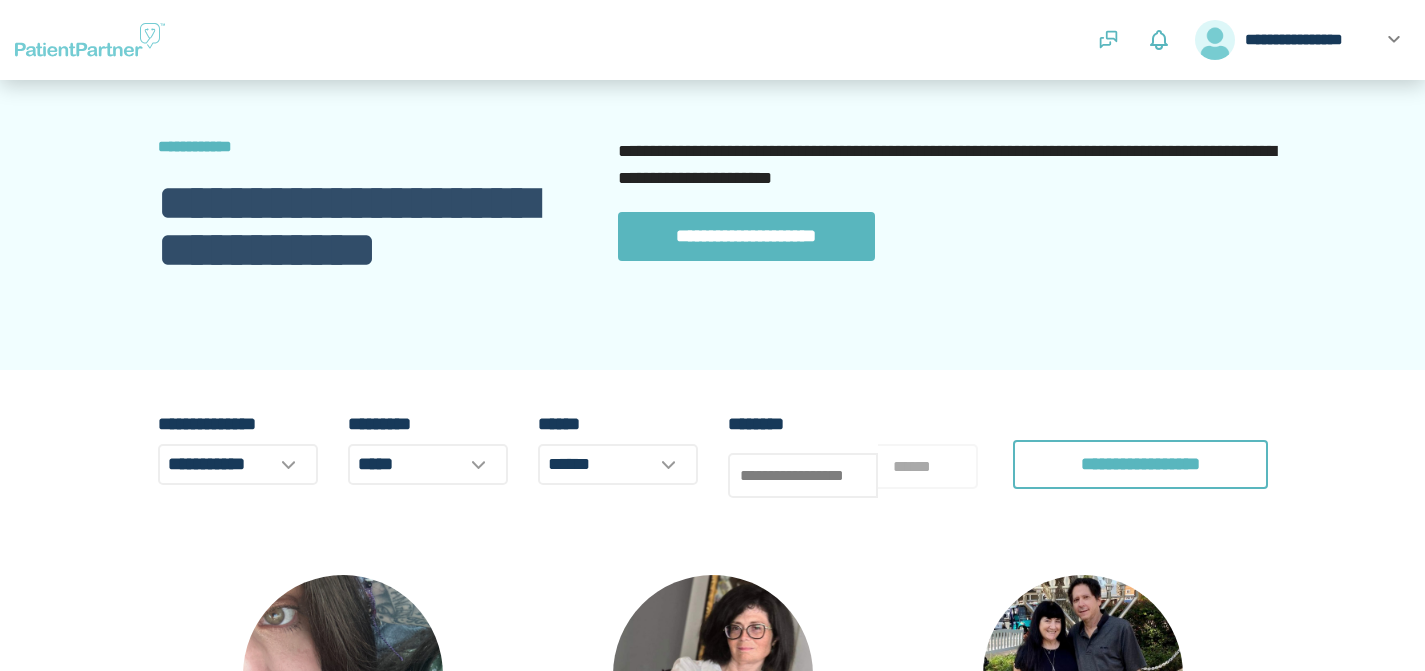 scroll, scrollTop: 0, scrollLeft: 0, axis: both 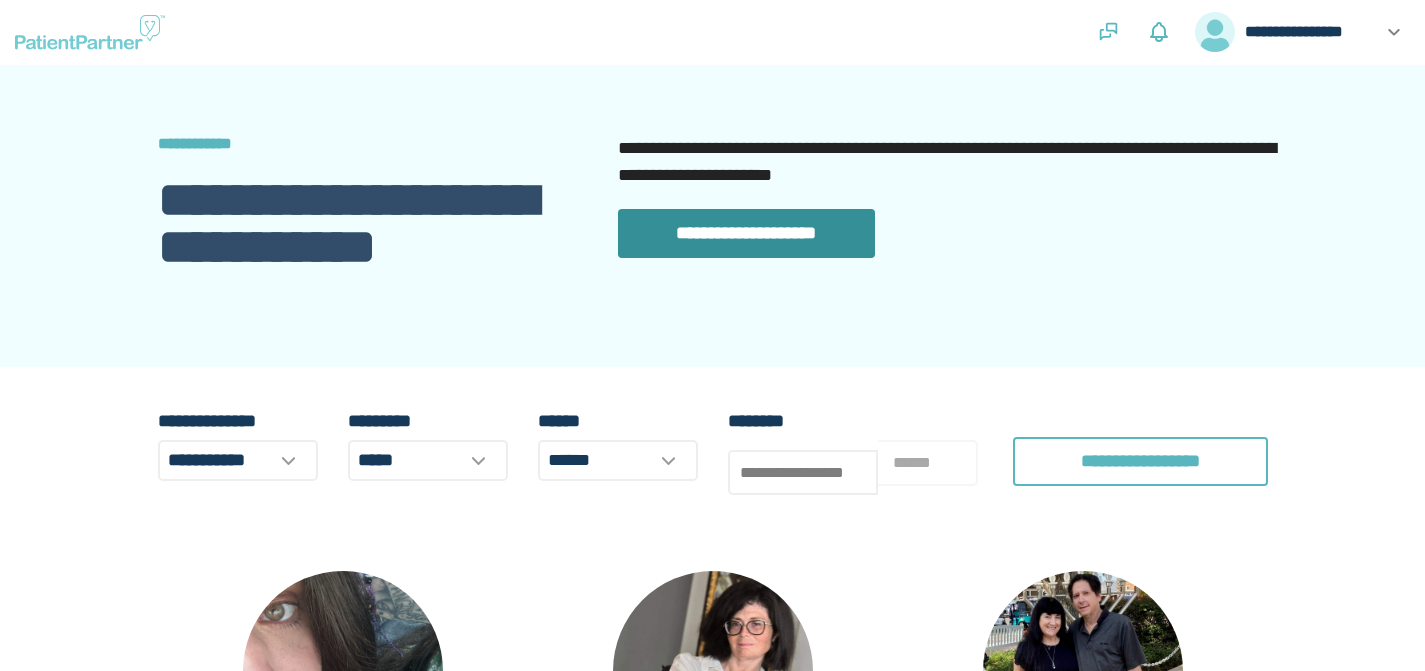 click on "**********" at bounding box center (746, 233) 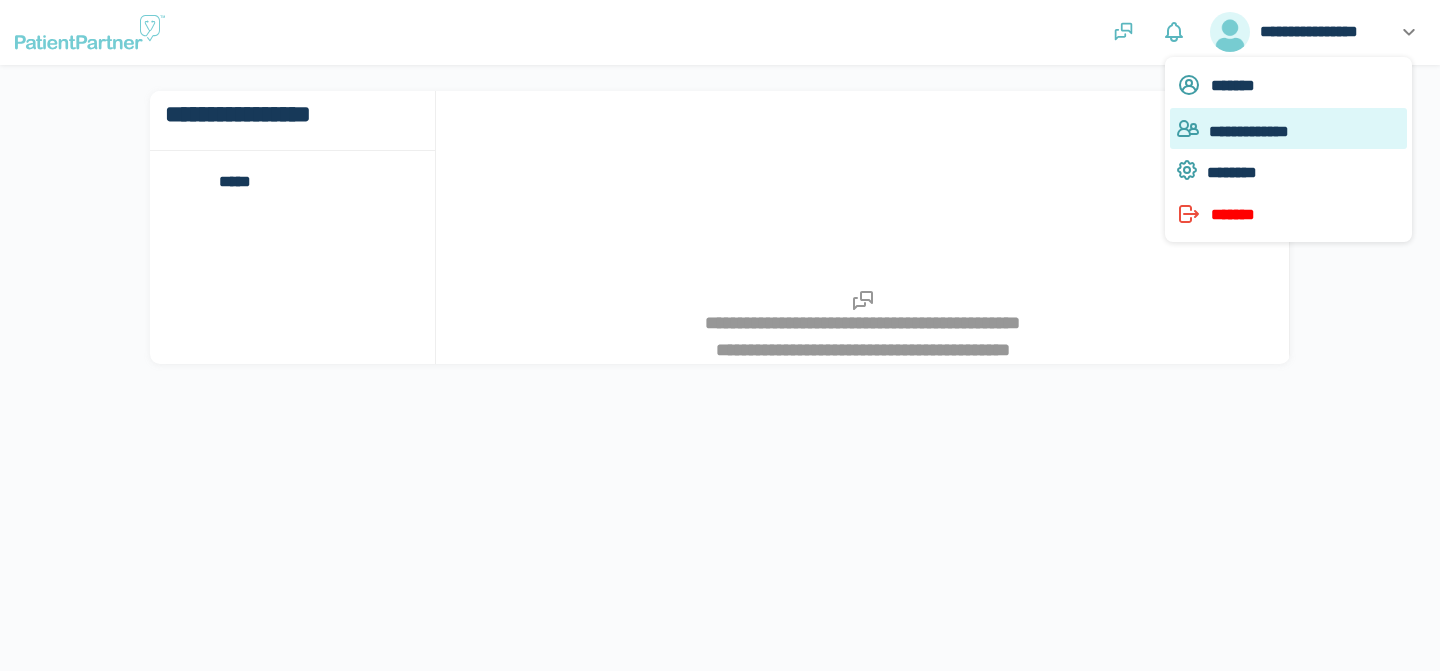 click on "**********" at bounding box center (1308, 131) 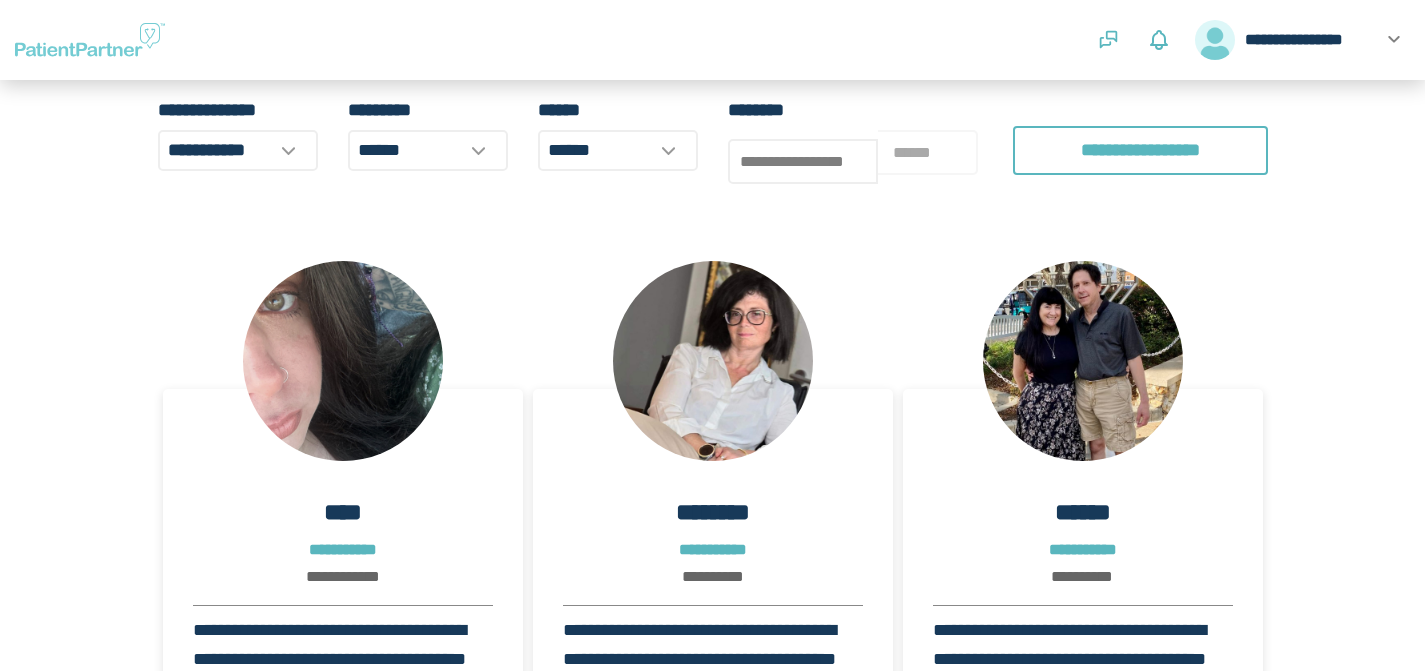 scroll, scrollTop: 324, scrollLeft: 0, axis: vertical 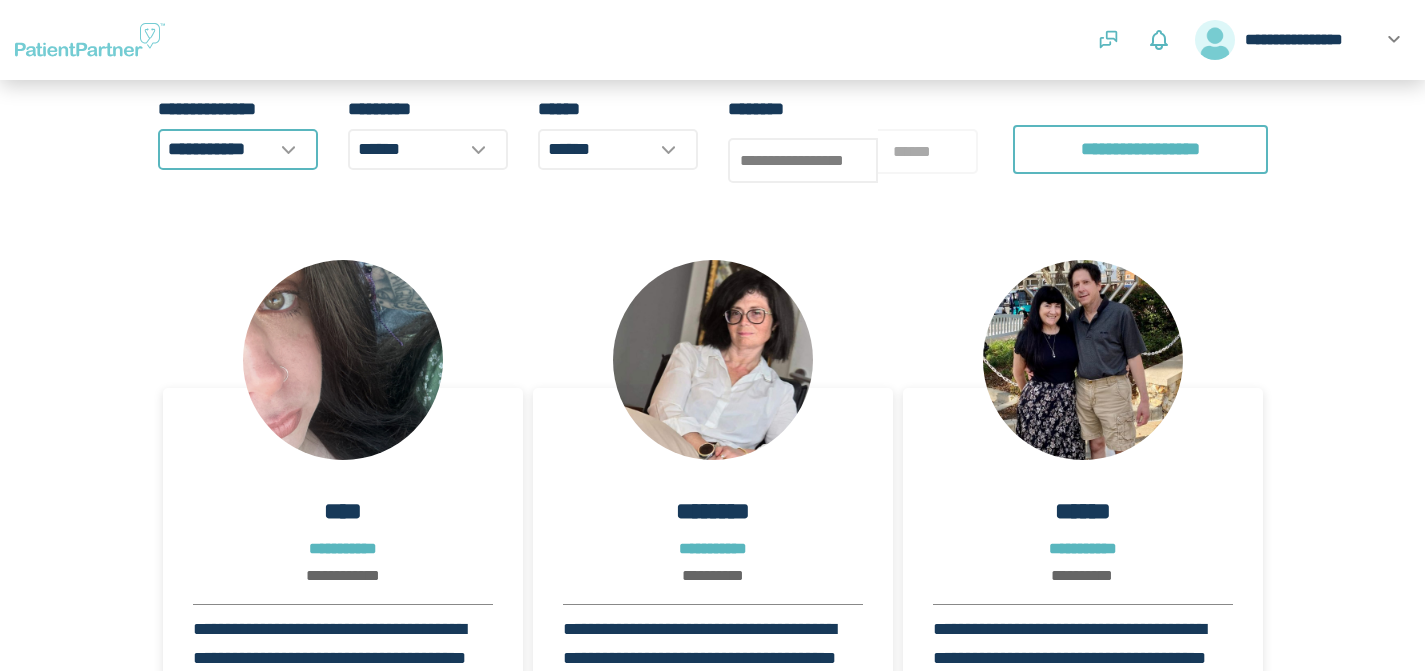 click on "**********" at bounding box center (206, 149) 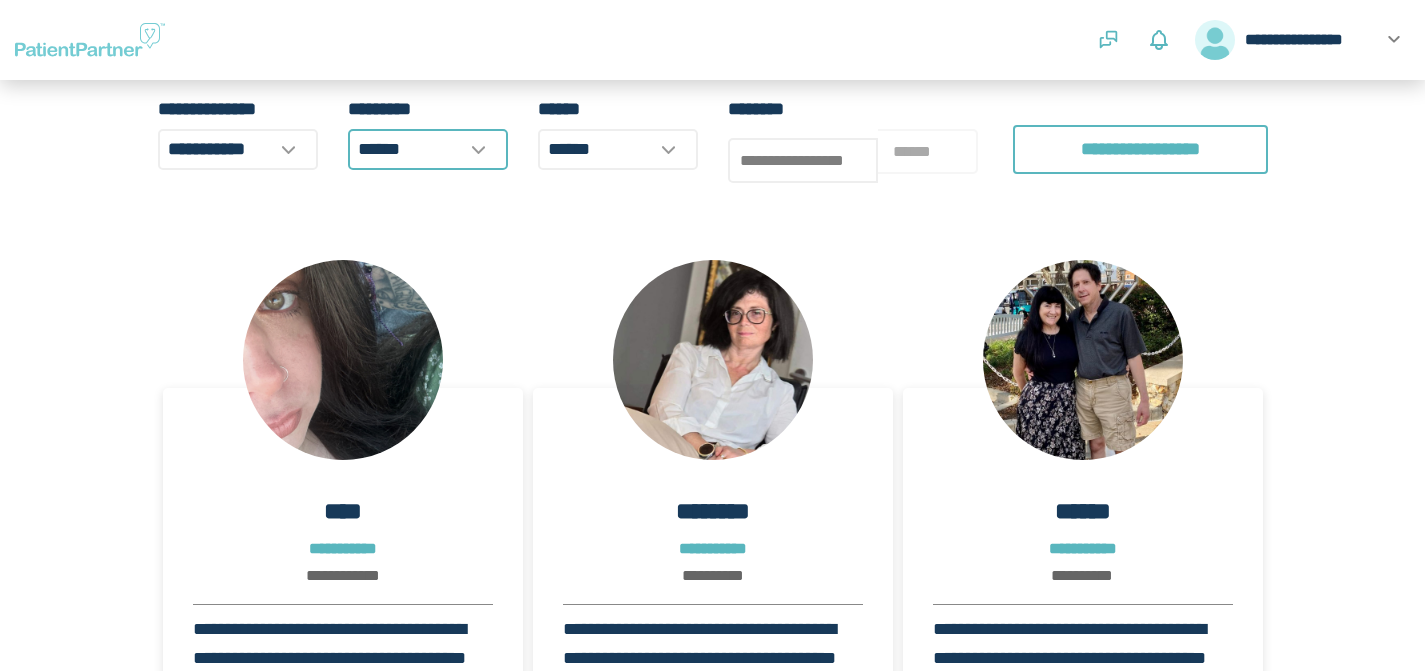 click on "******" at bounding box center [428, 149] 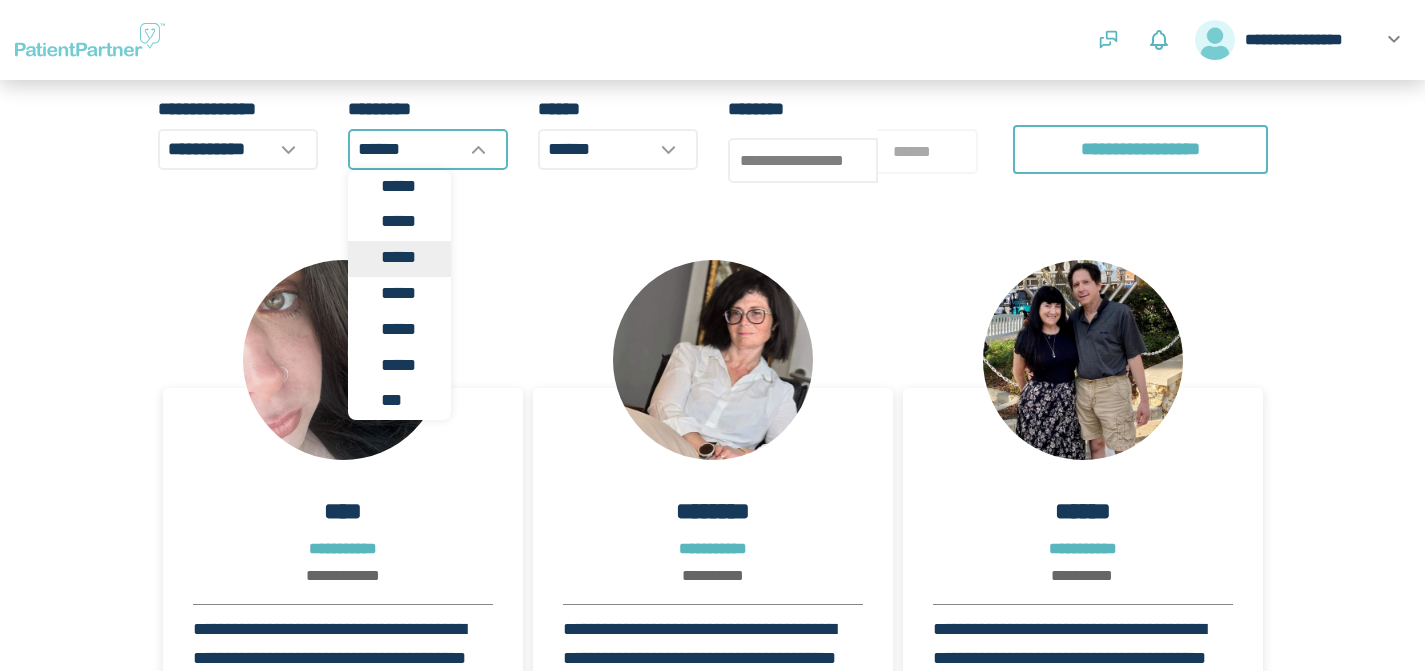 click on "*****" at bounding box center (411, 257) 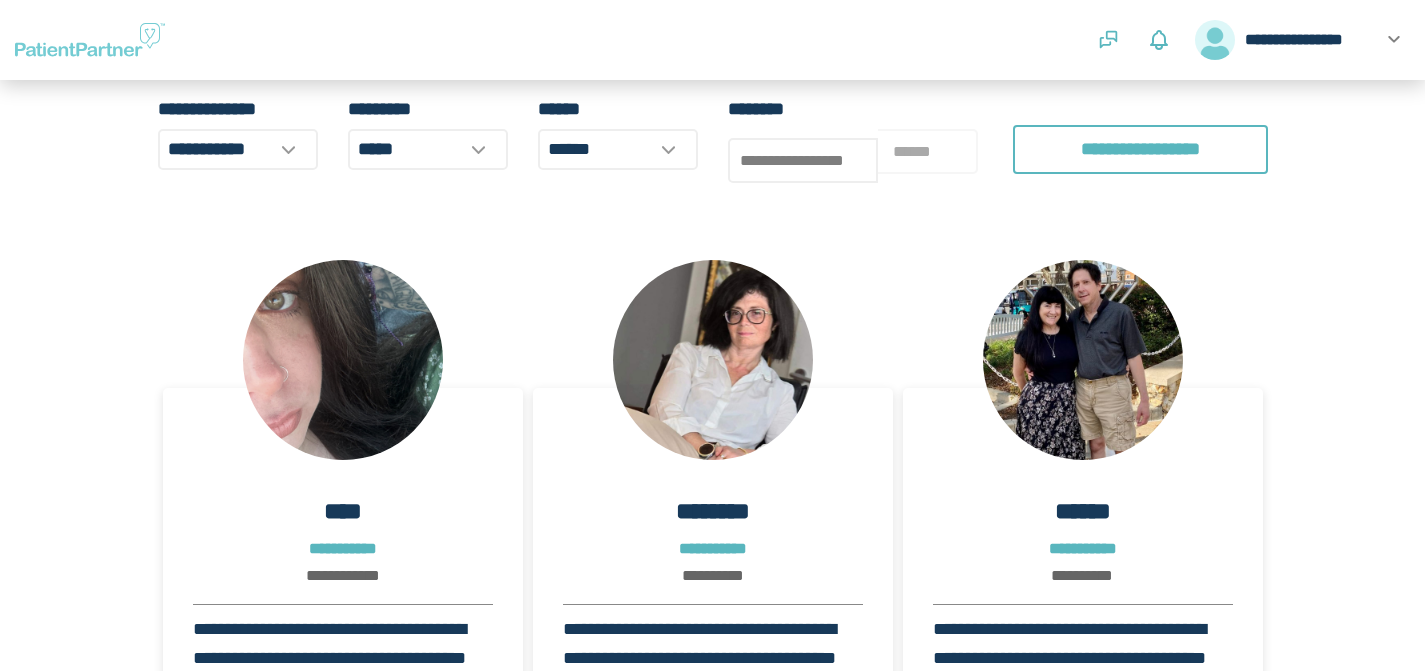 click on "**********" at bounding box center [713, 226] 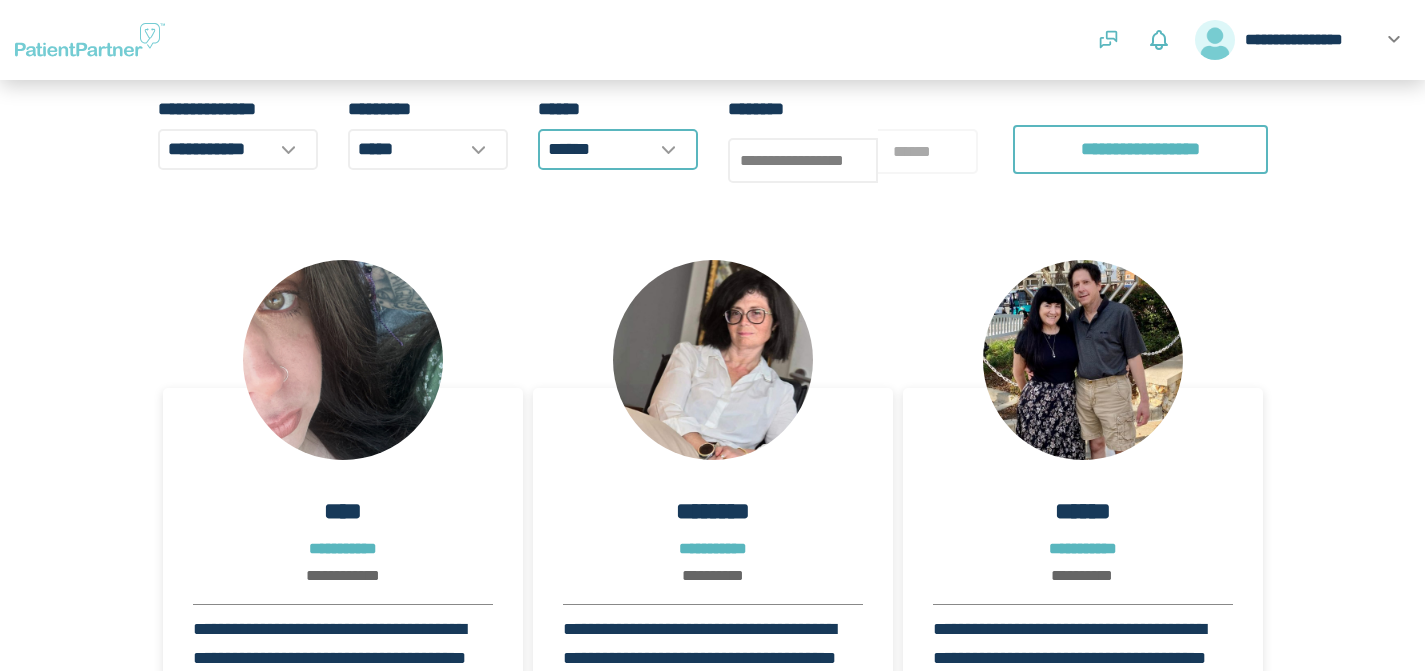 click on "******" at bounding box center (618, 149) 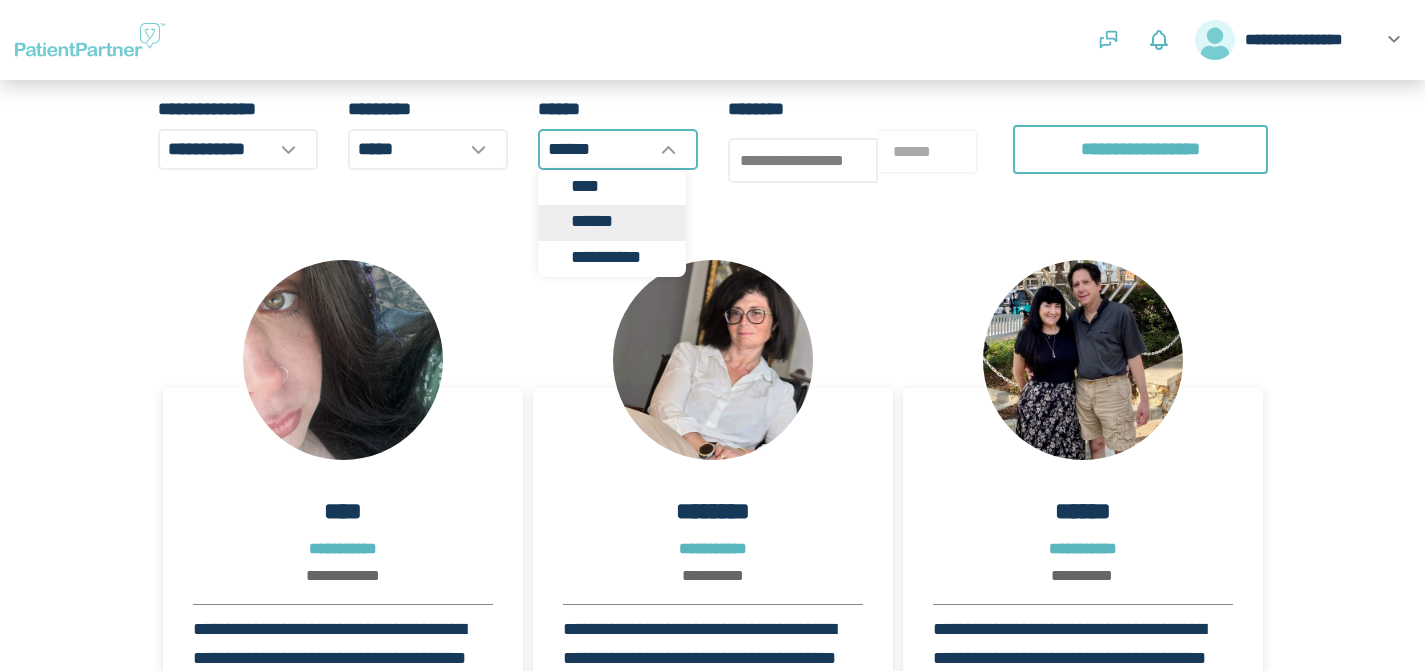 click on "******" at bounding box center [623, 221] 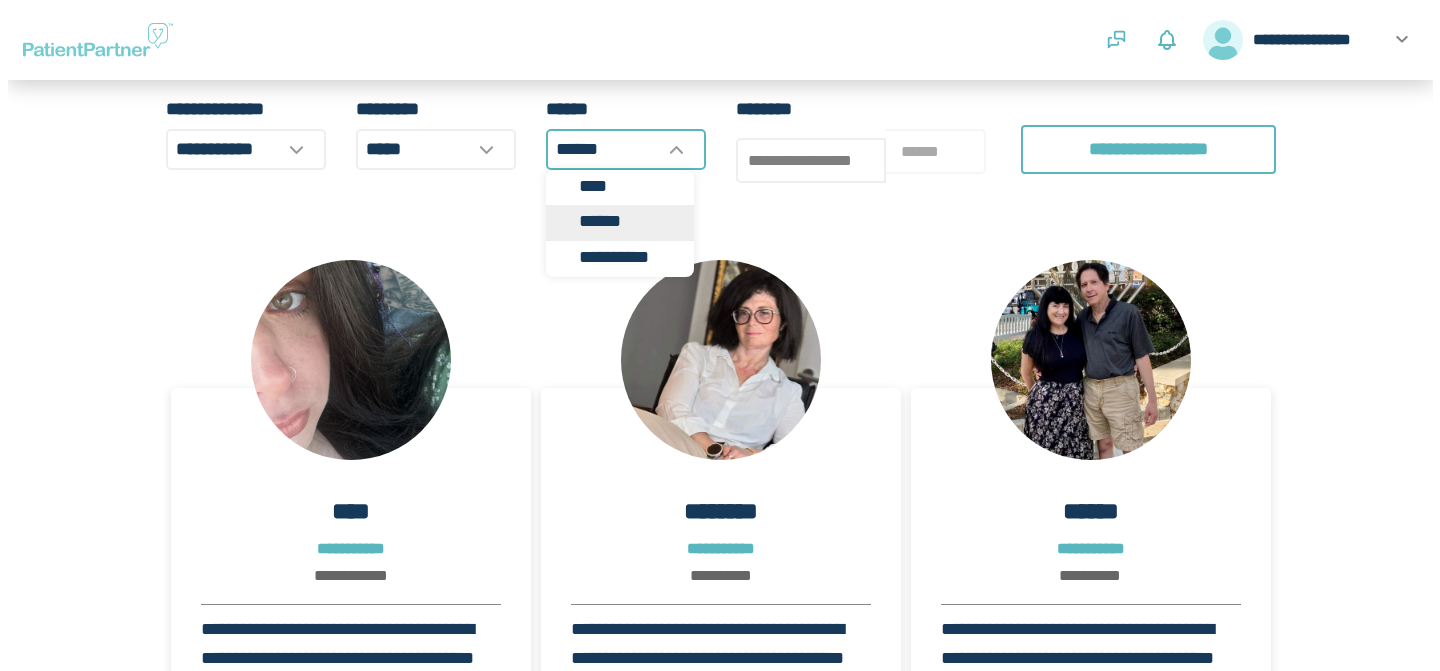 scroll, scrollTop: 0, scrollLeft: 0, axis: both 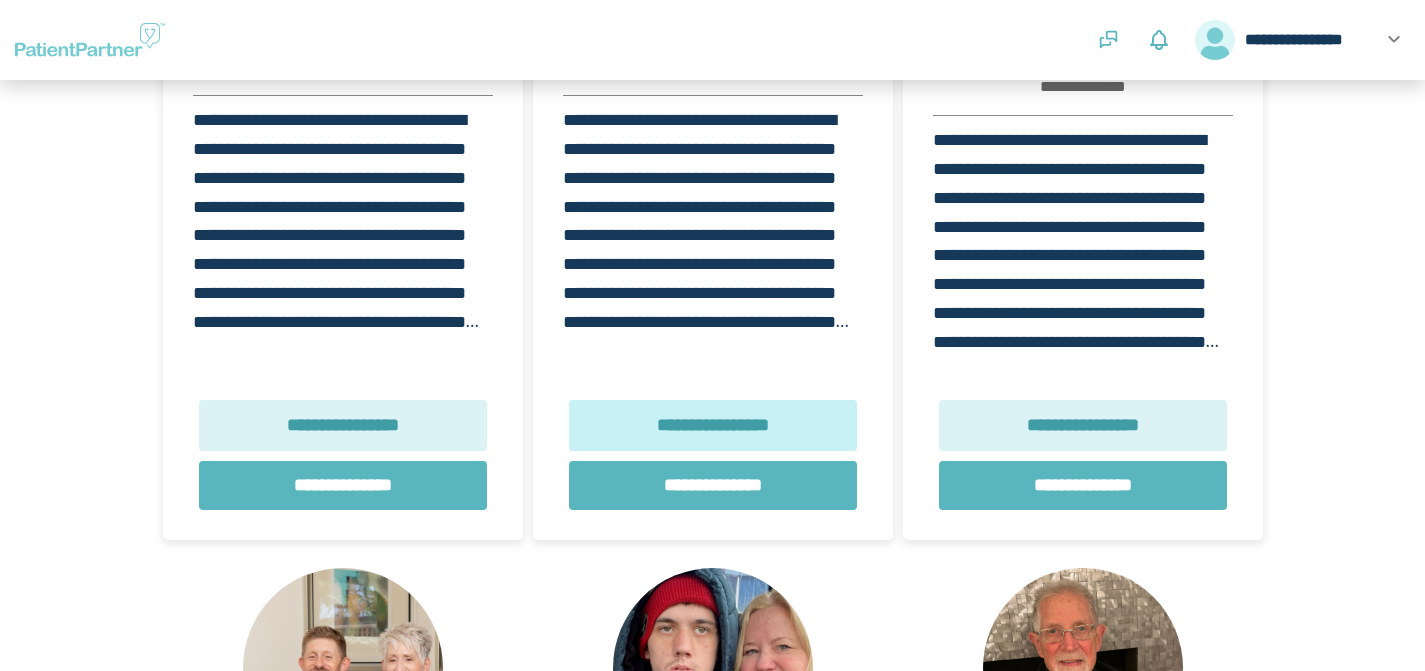 click on "**********" at bounding box center [713, 425] 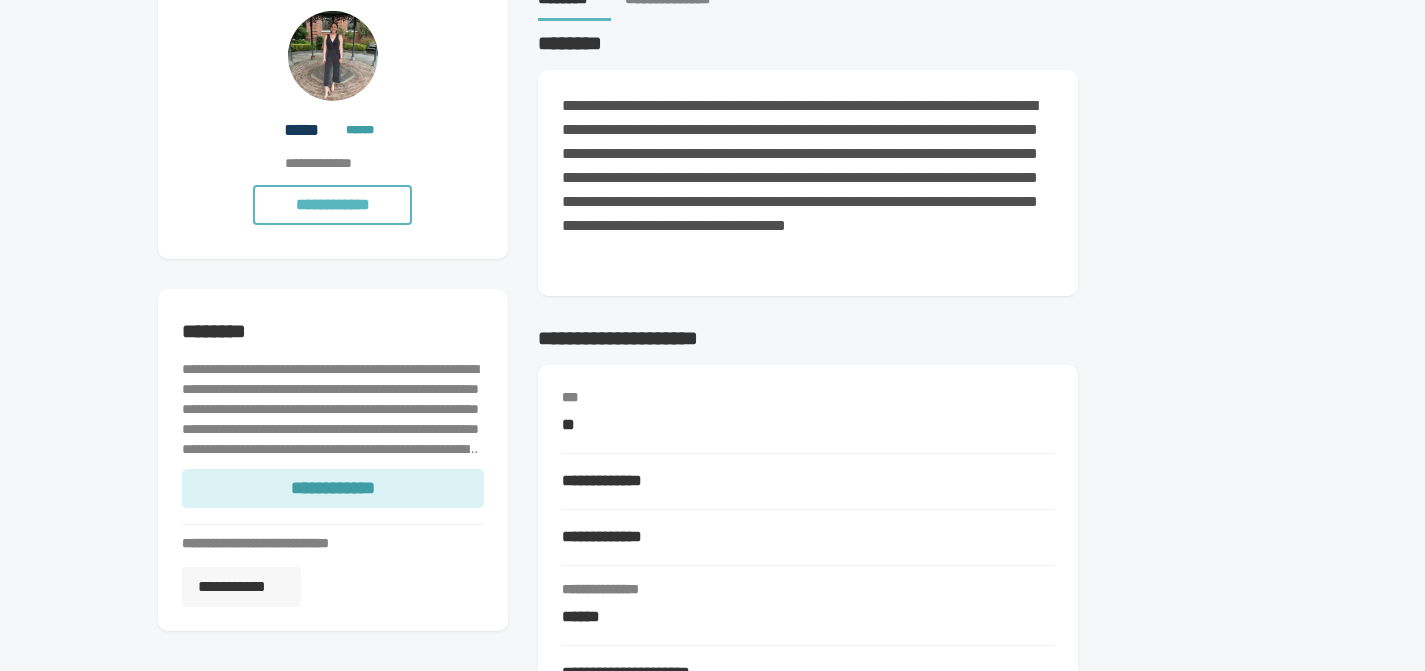scroll, scrollTop: 101, scrollLeft: 0, axis: vertical 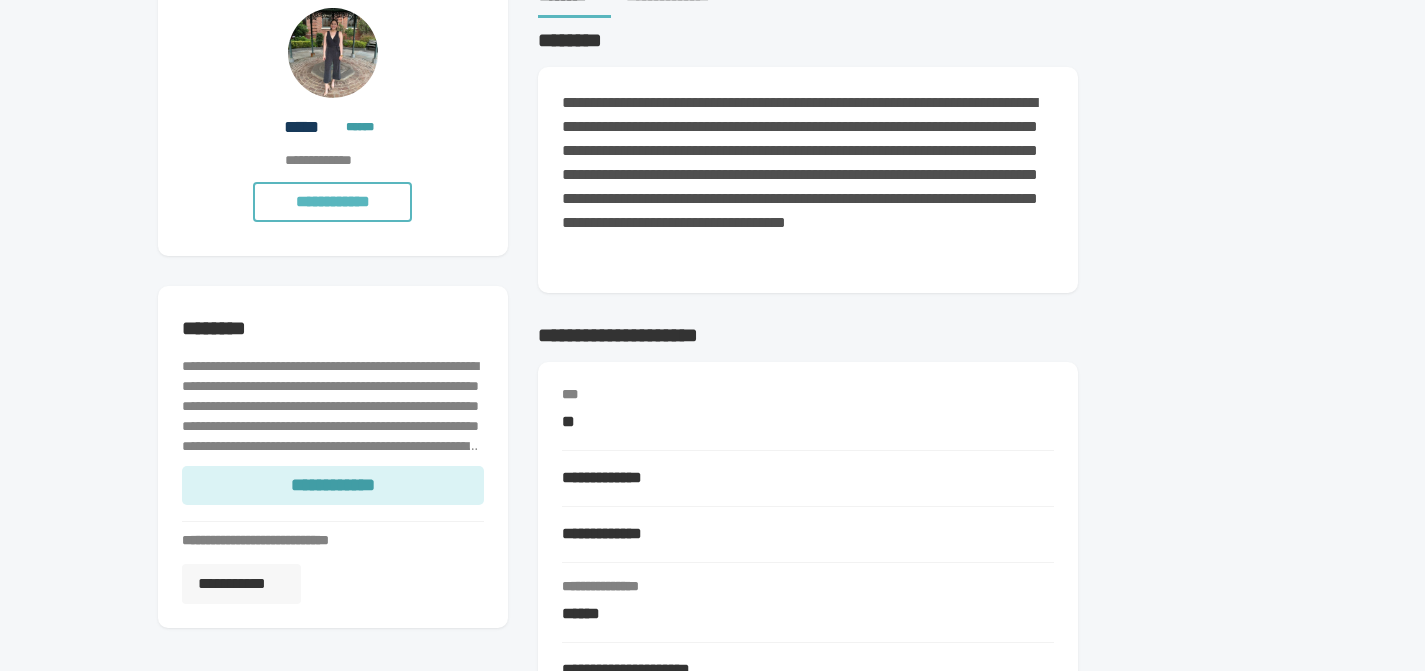click on "**********" at bounding box center (333, 485) 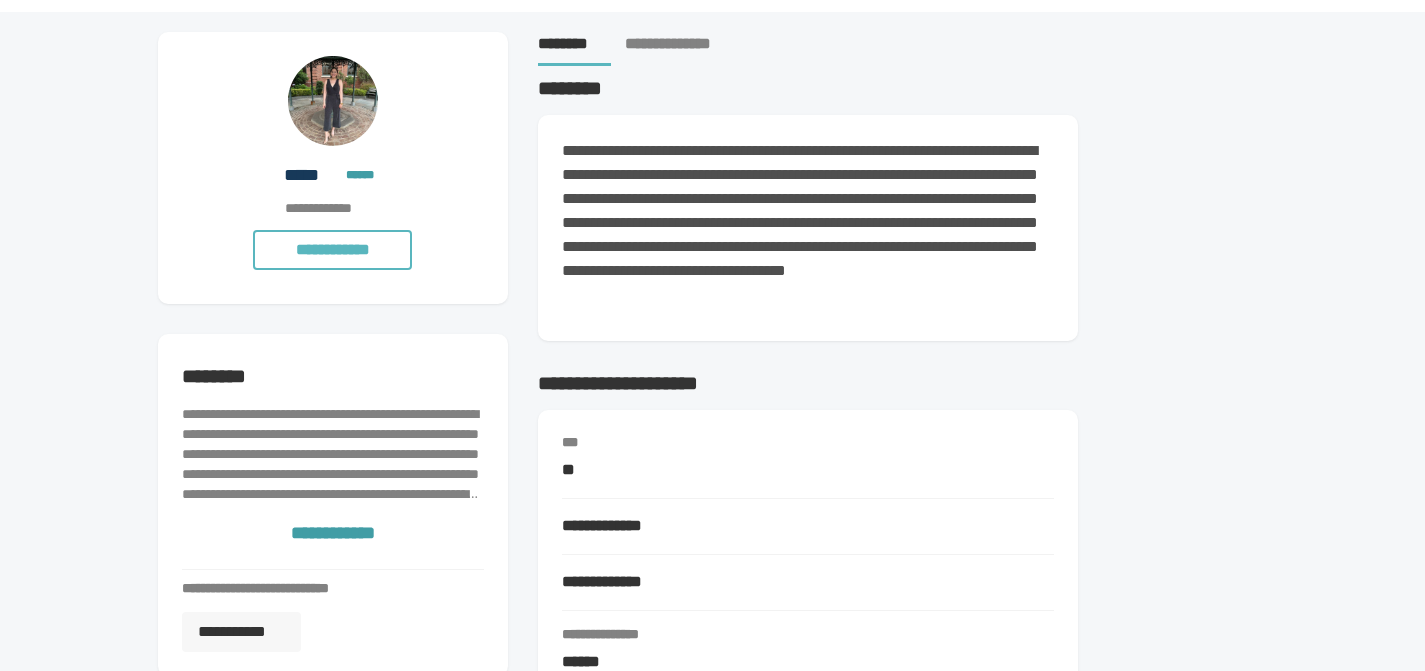 scroll, scrollTop: 0, scrollLeft: 0, axis: both 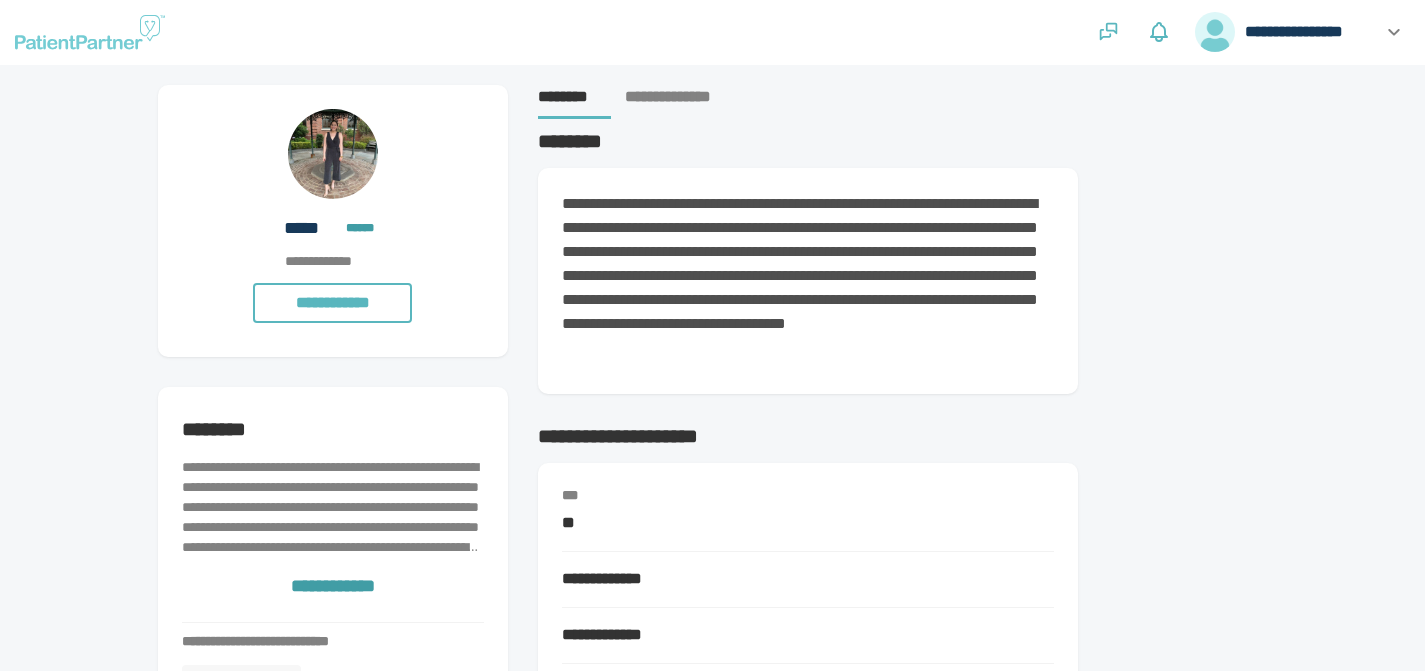 click on "**********" at bounding box center (677, 97) 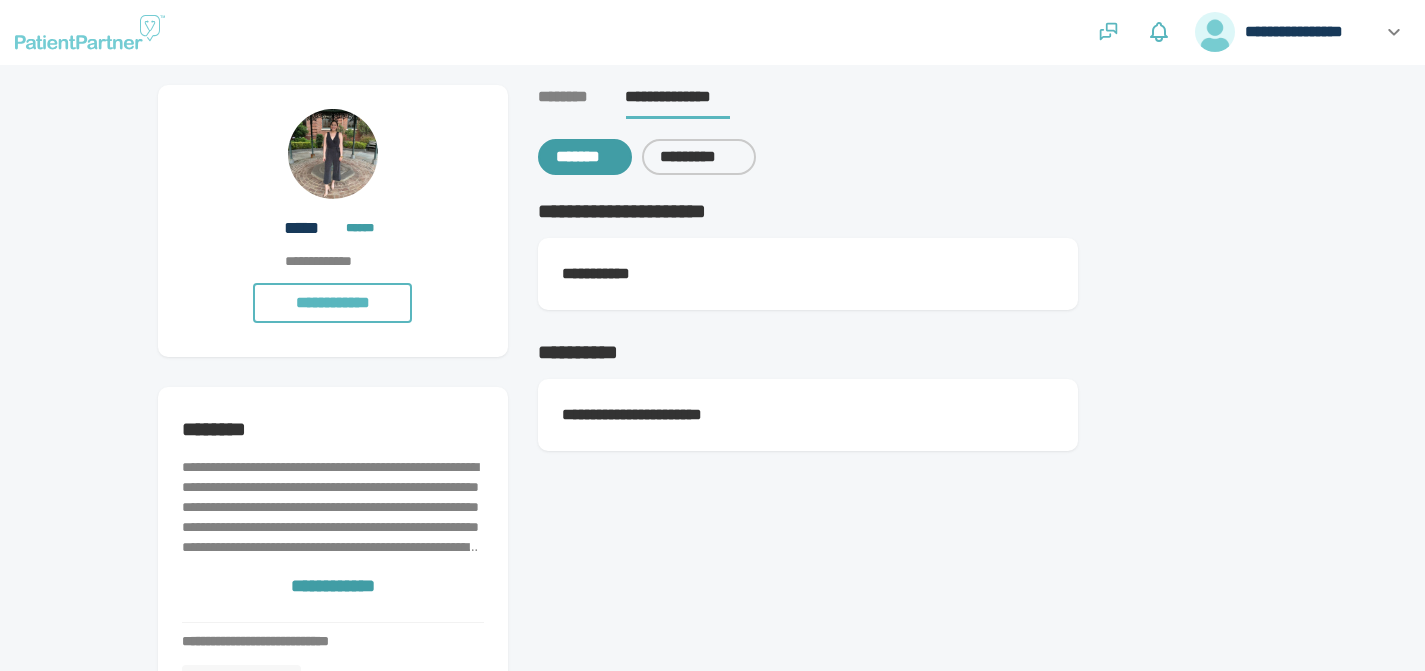 click on "*********" at bounding box center (699, 157) 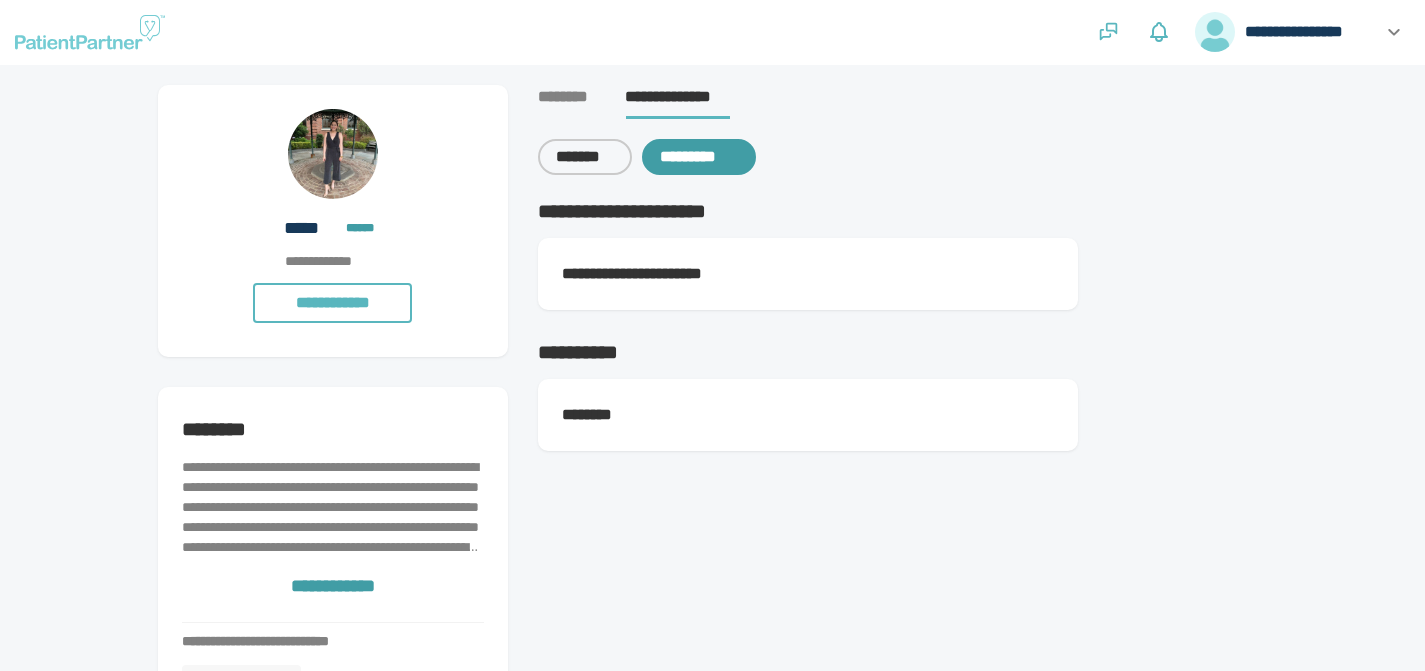 click on "*******" at bounding box center (585, 157) 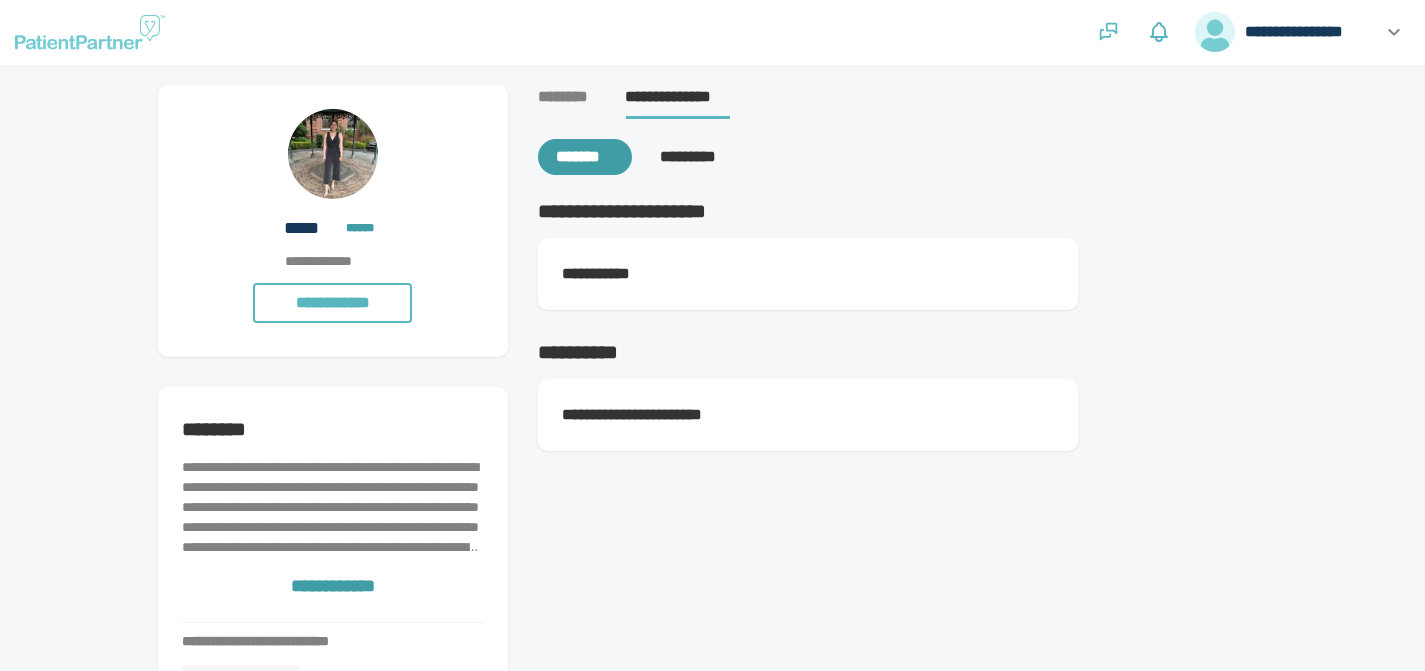 click on "********" at bounding box center [574, 97] 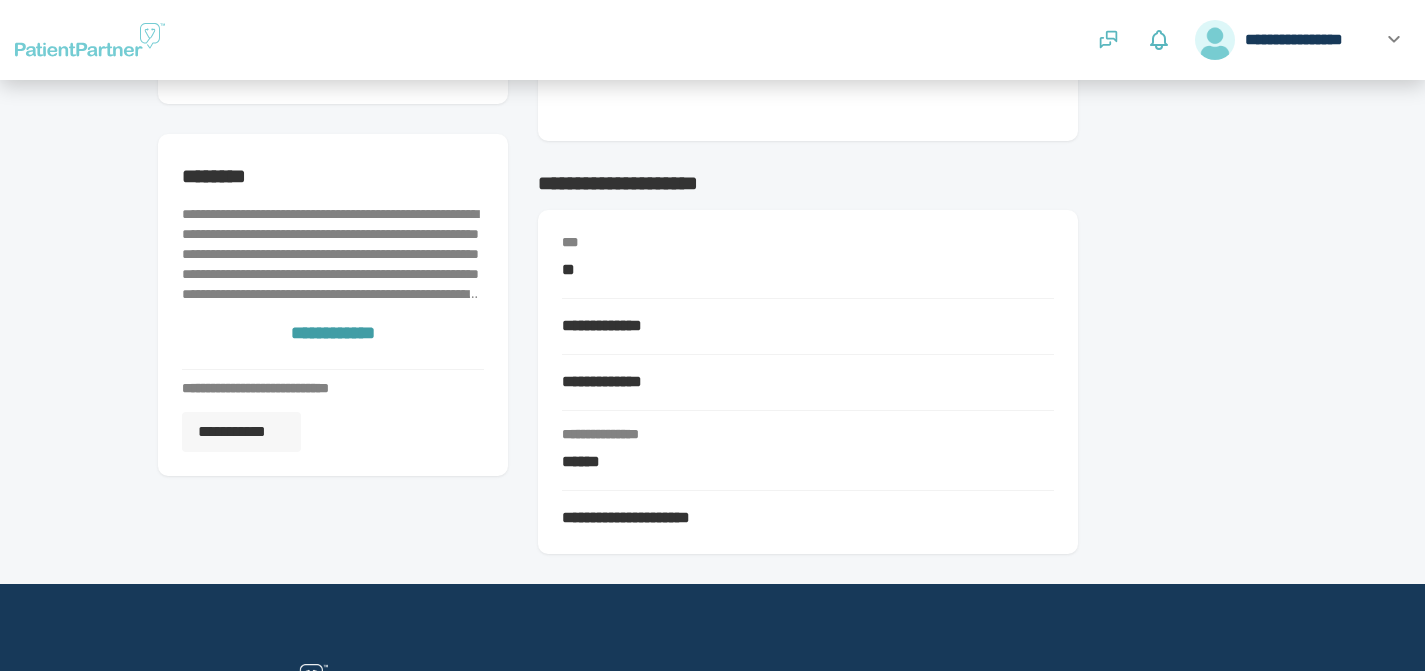scroll, scrollTop: 0, scrollLeft: 0, axis: both 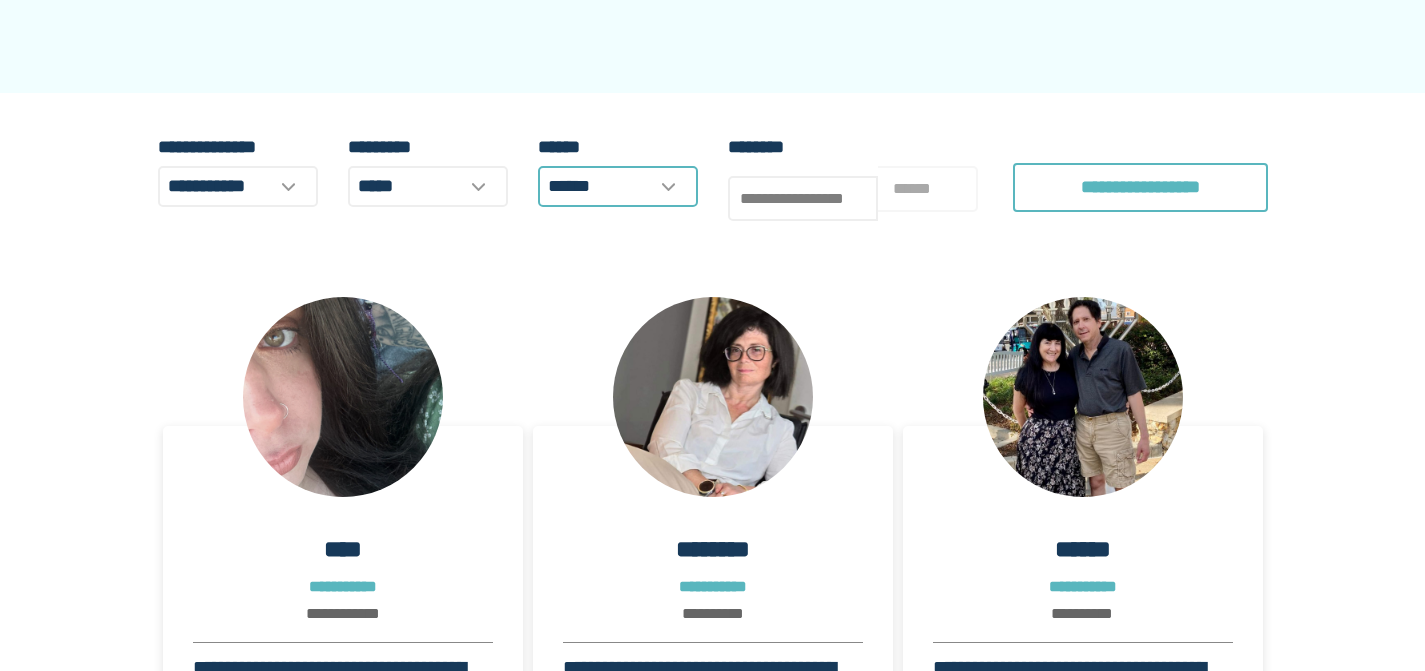 click on "******" at bounding box center (618, 186) 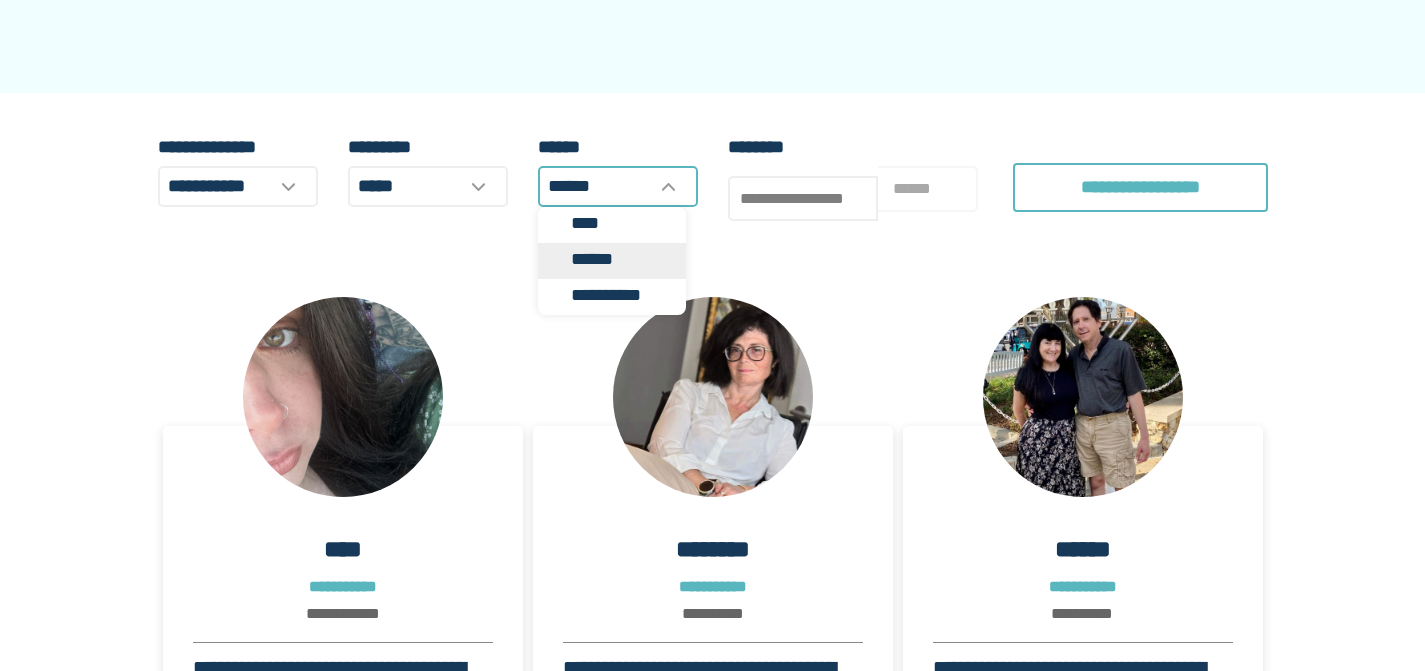 click on "******" at bounding box center (623, 259) 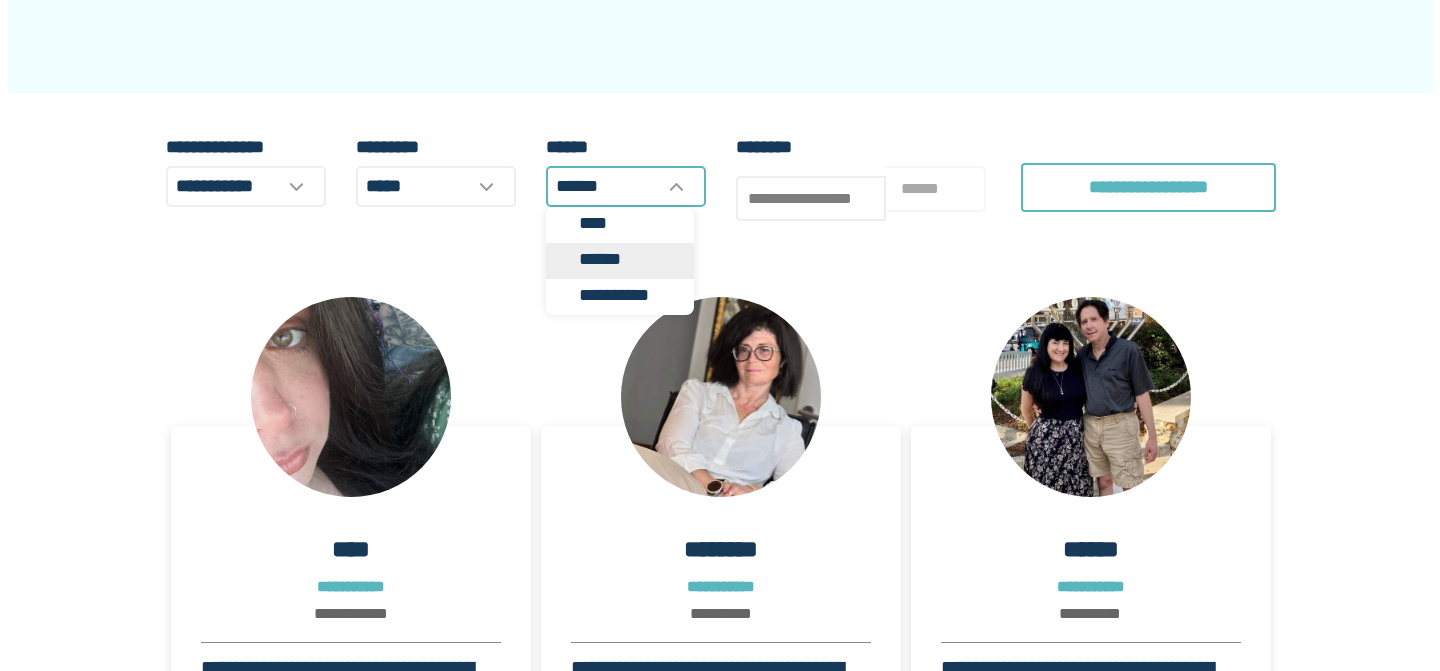 scroll, scrollTop: 0, scrollLeft: 0, axis: both 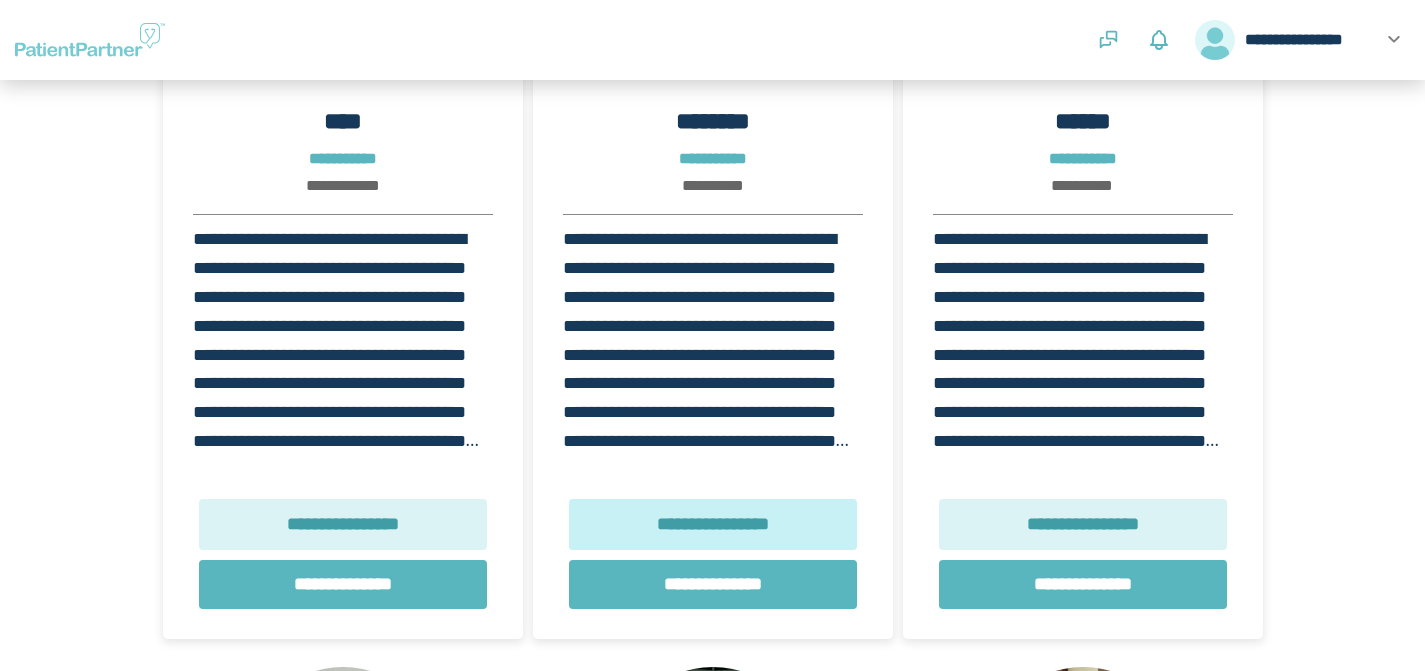 click on "**********" at bounding box center (713, 524) 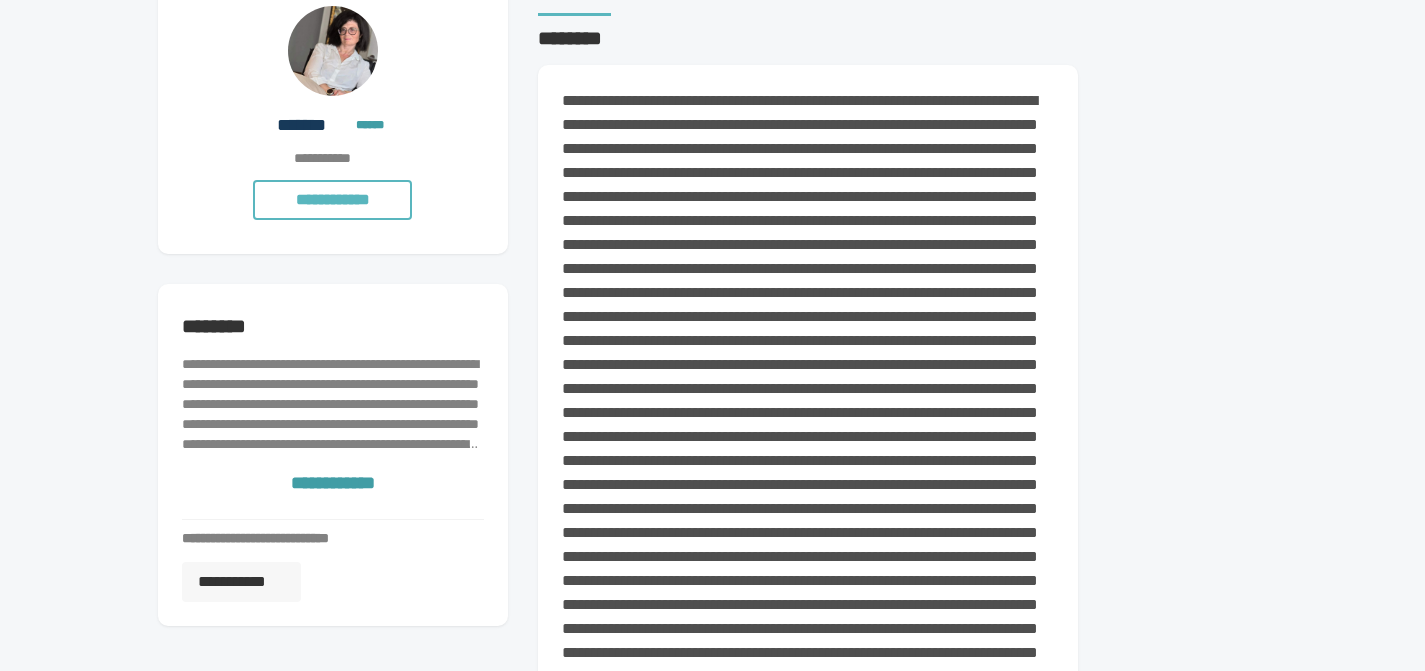 scroll, scrollTop: 0, scrollLeft: 0, axis: both 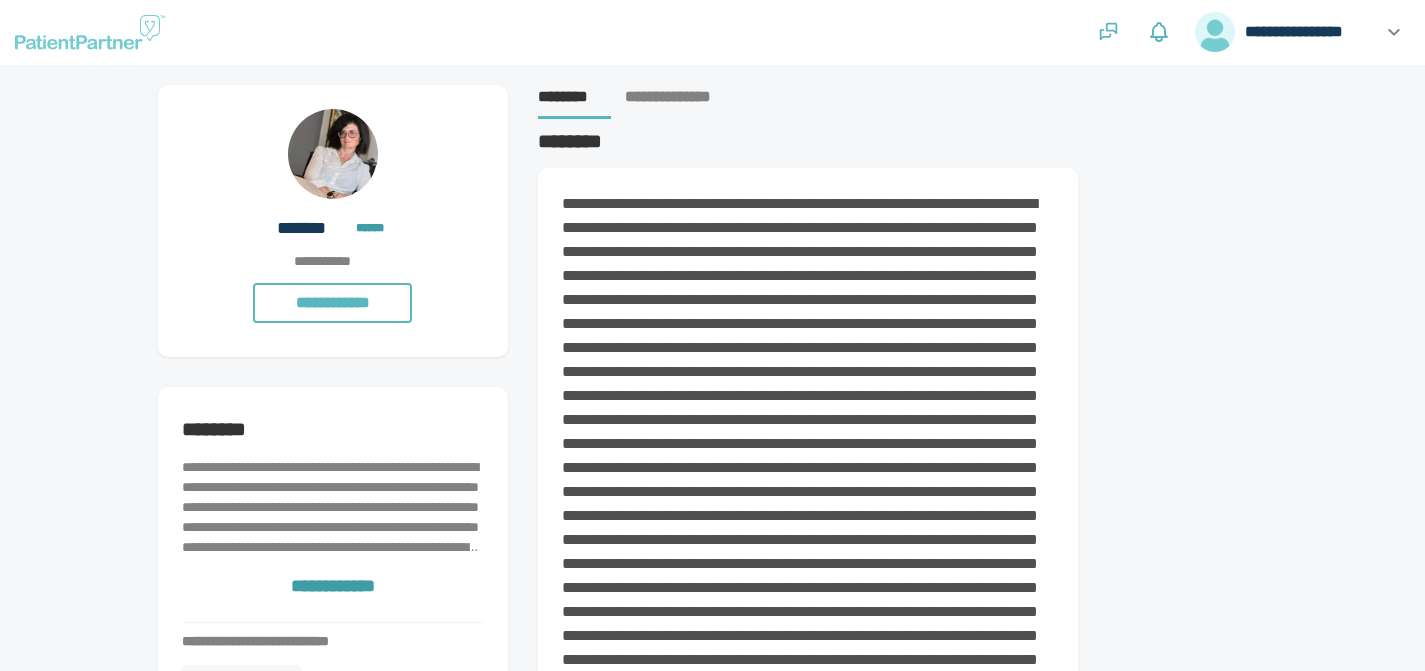 click at bounding box center [1108, 31] 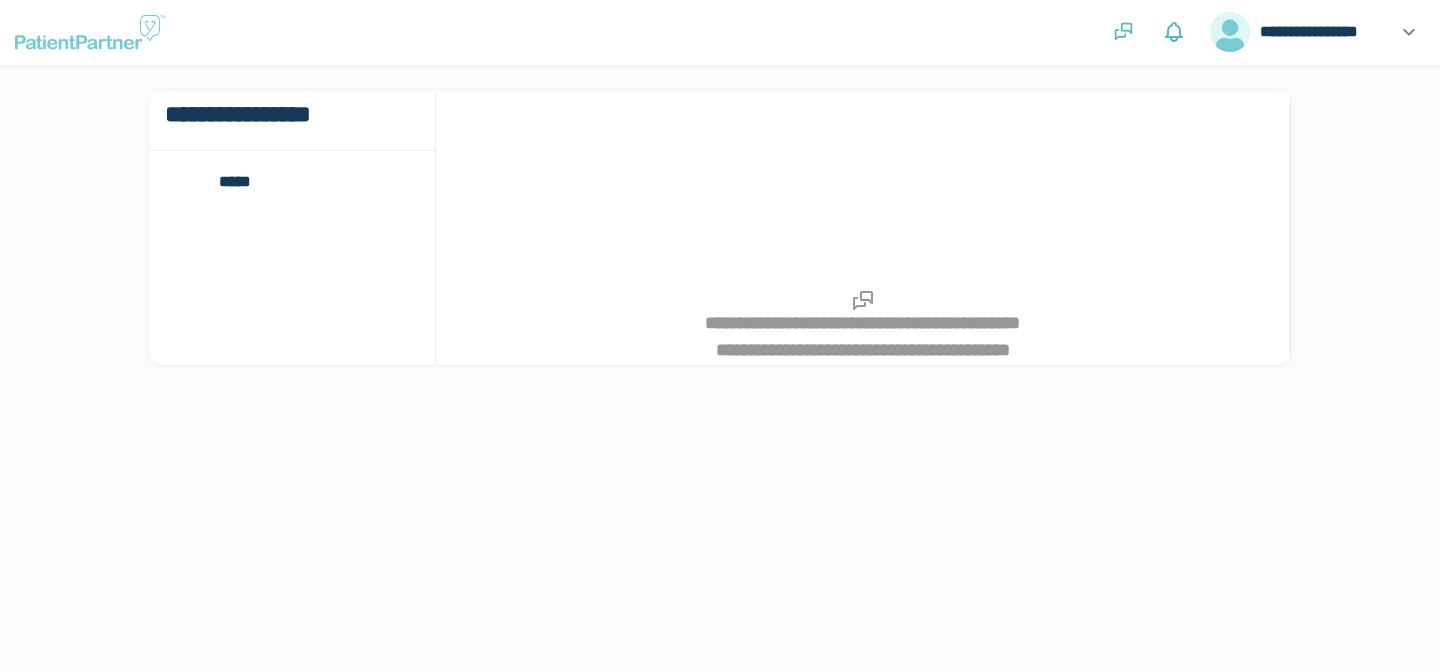 click on "*****" at bounding box center [306, 182] 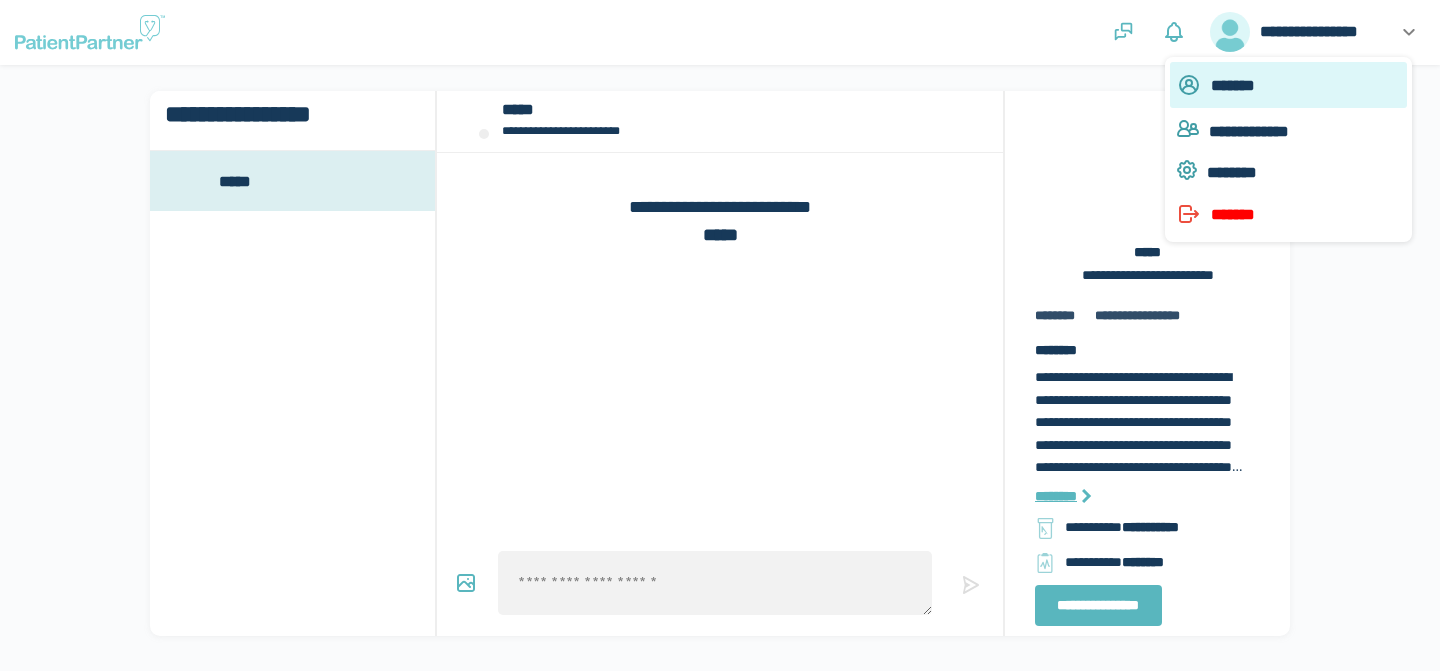 click on "*******" at bounding box center [1309, 85] 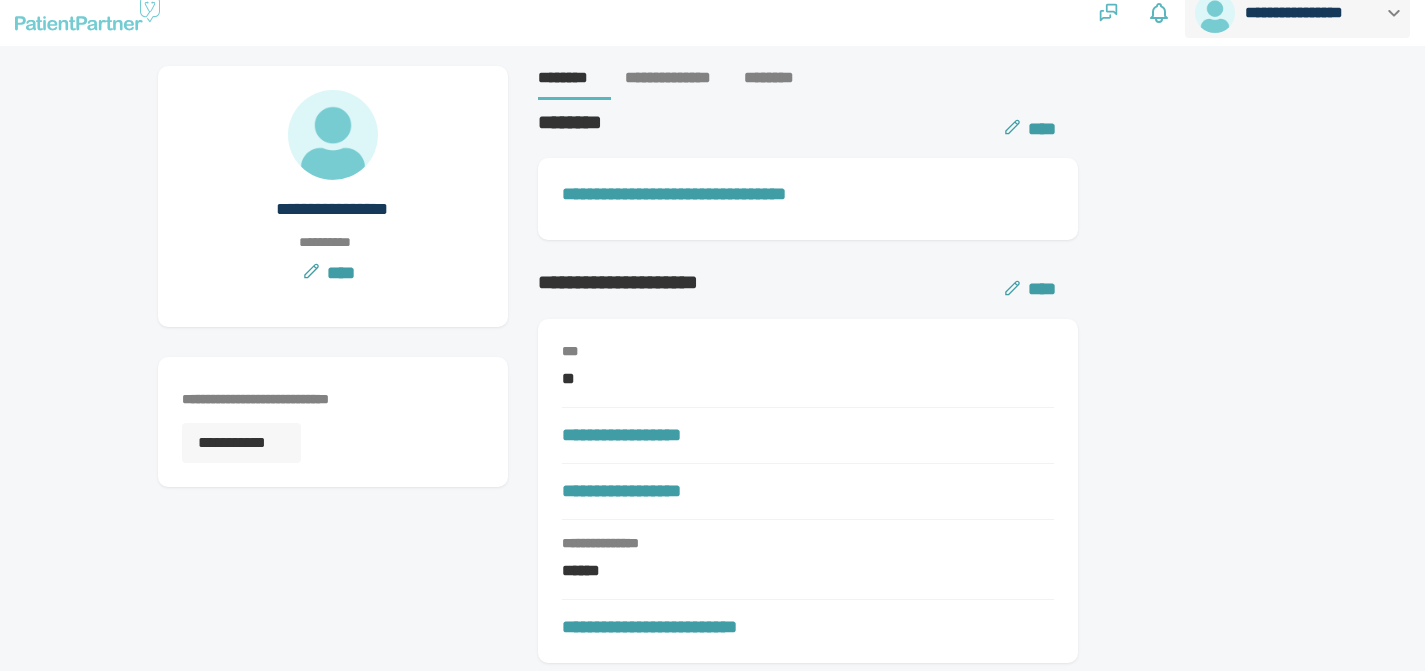 scroll, scrollTop: 0, scrollLeft: 0, axis: both 